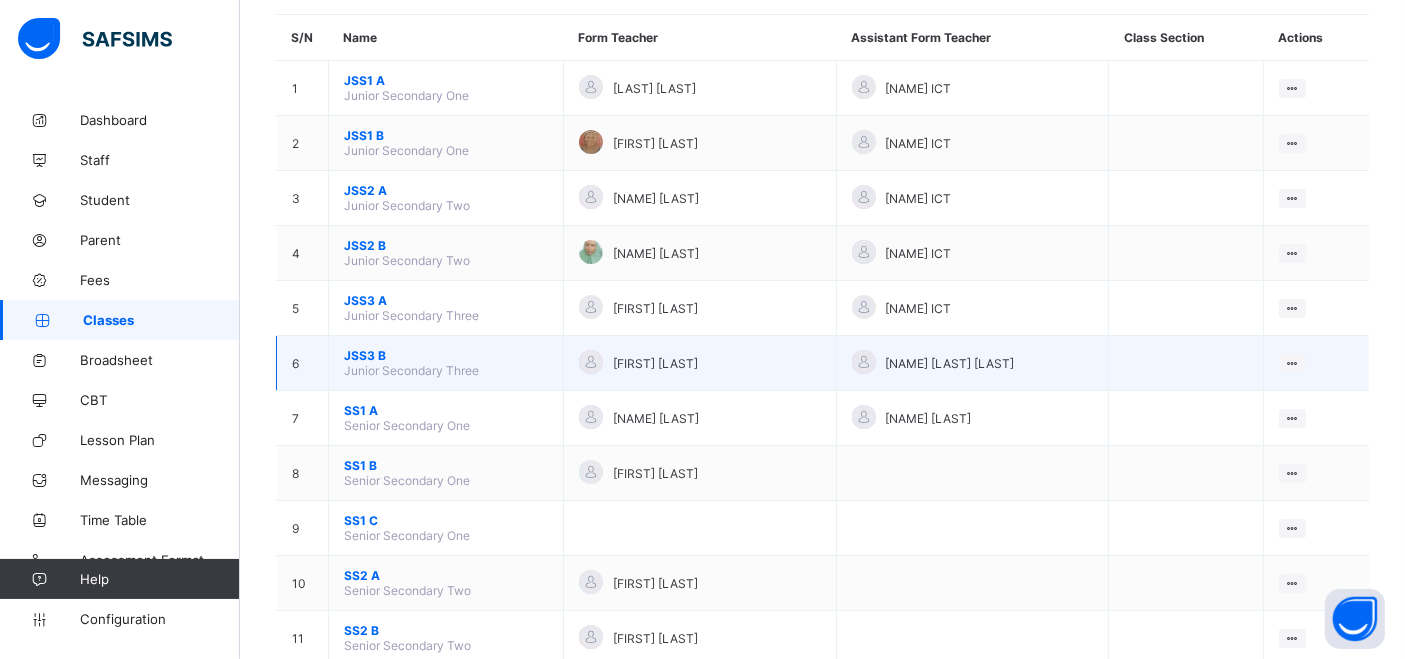 scroll, scrollTop: 222, scrollLeft: 0, axis: vertical 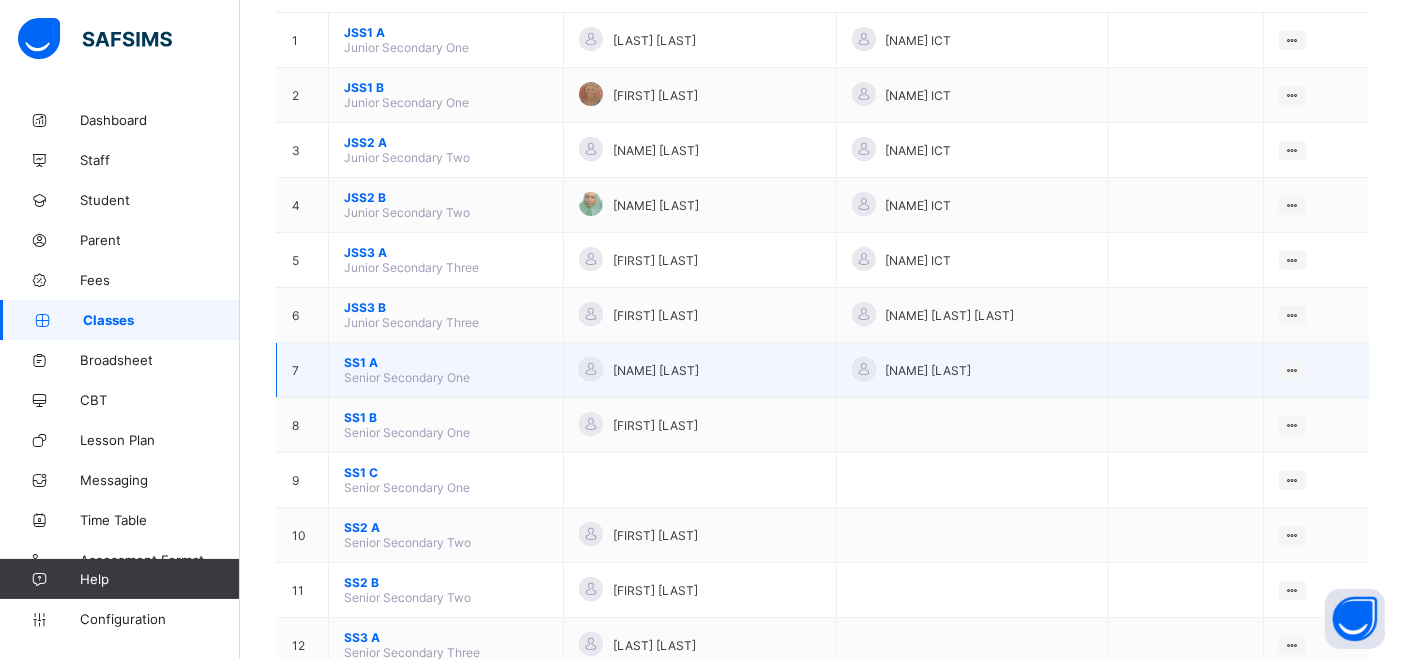 click on "SS1   A" at bounding box center (446, 362) 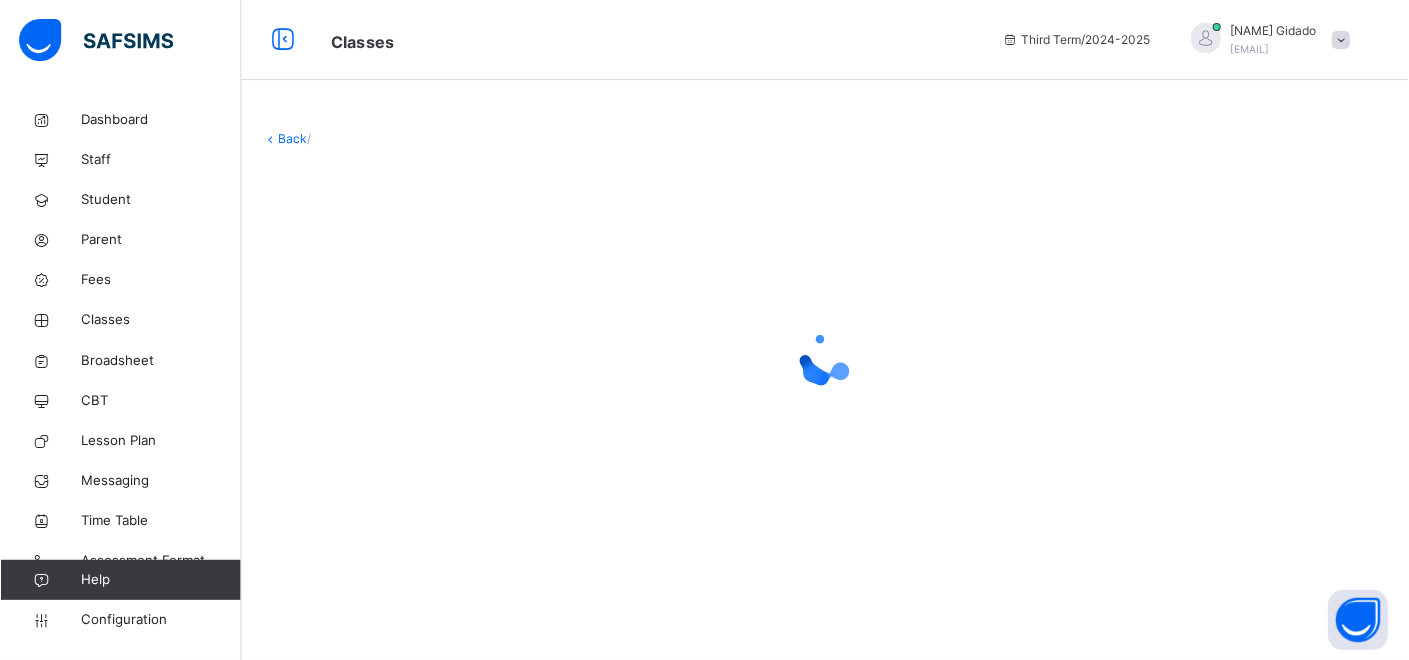 scroll, scrollTop: 0, scrollLeft: 0, axis: both 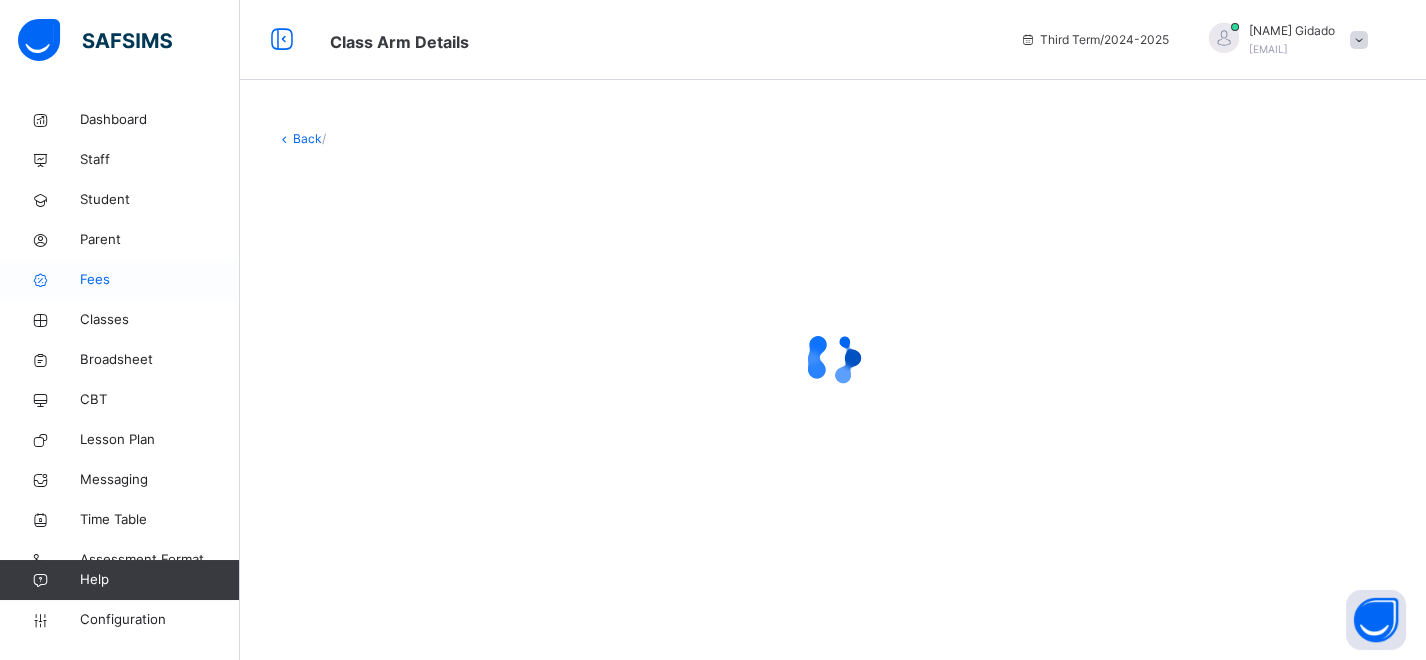 click on "Fees" at bounding box center [160, 280] 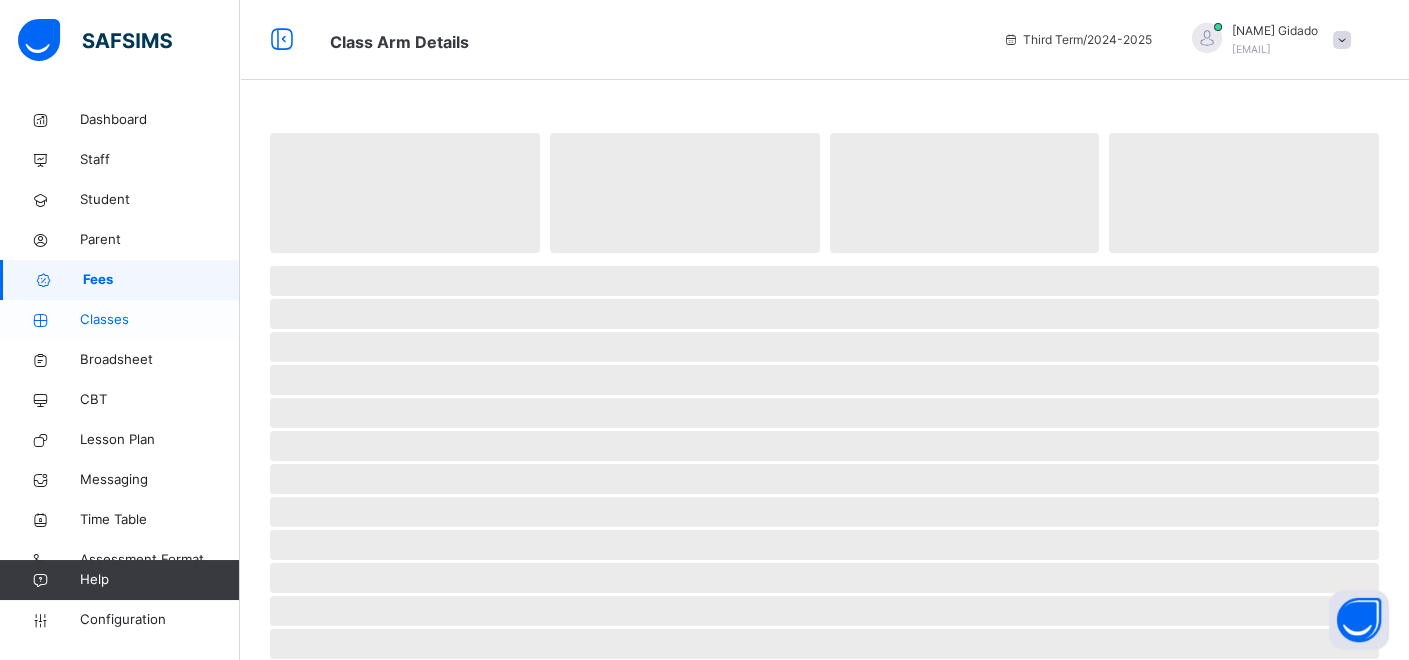 click on "Classes" at bounding box center (160, 320) 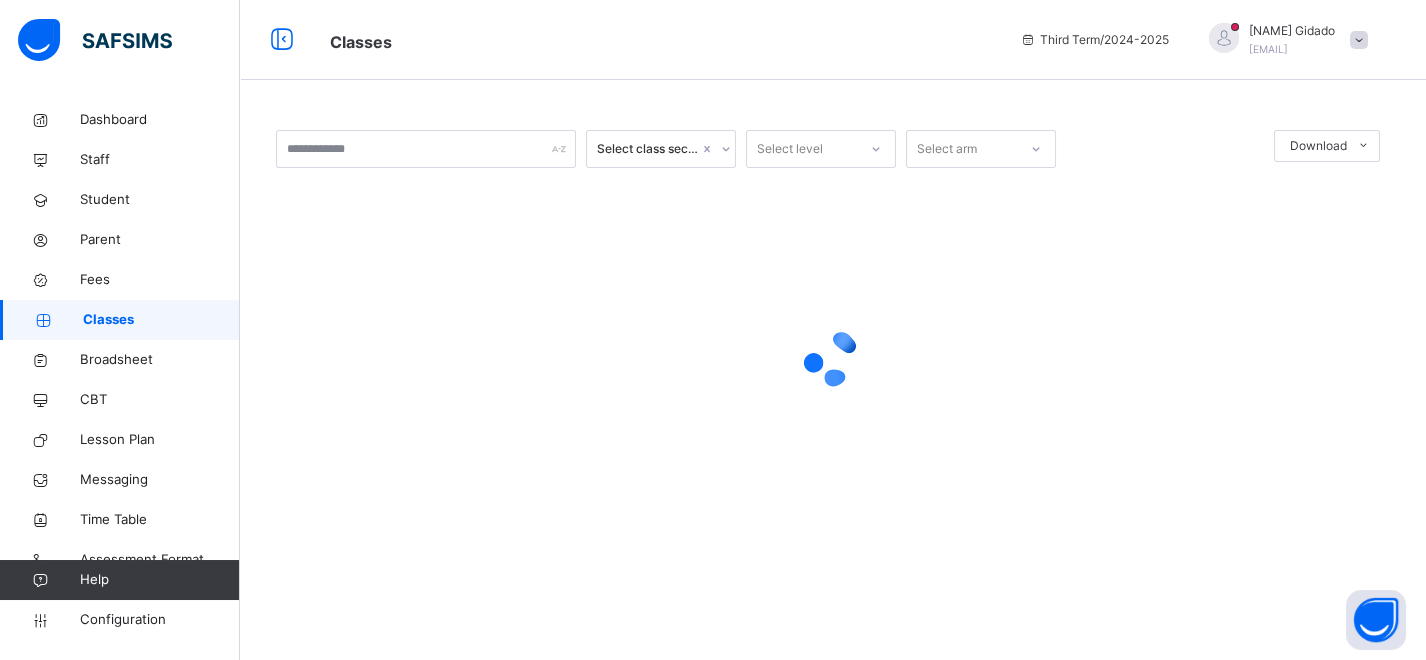 click on "Classes" at bounding box center [660, 40] 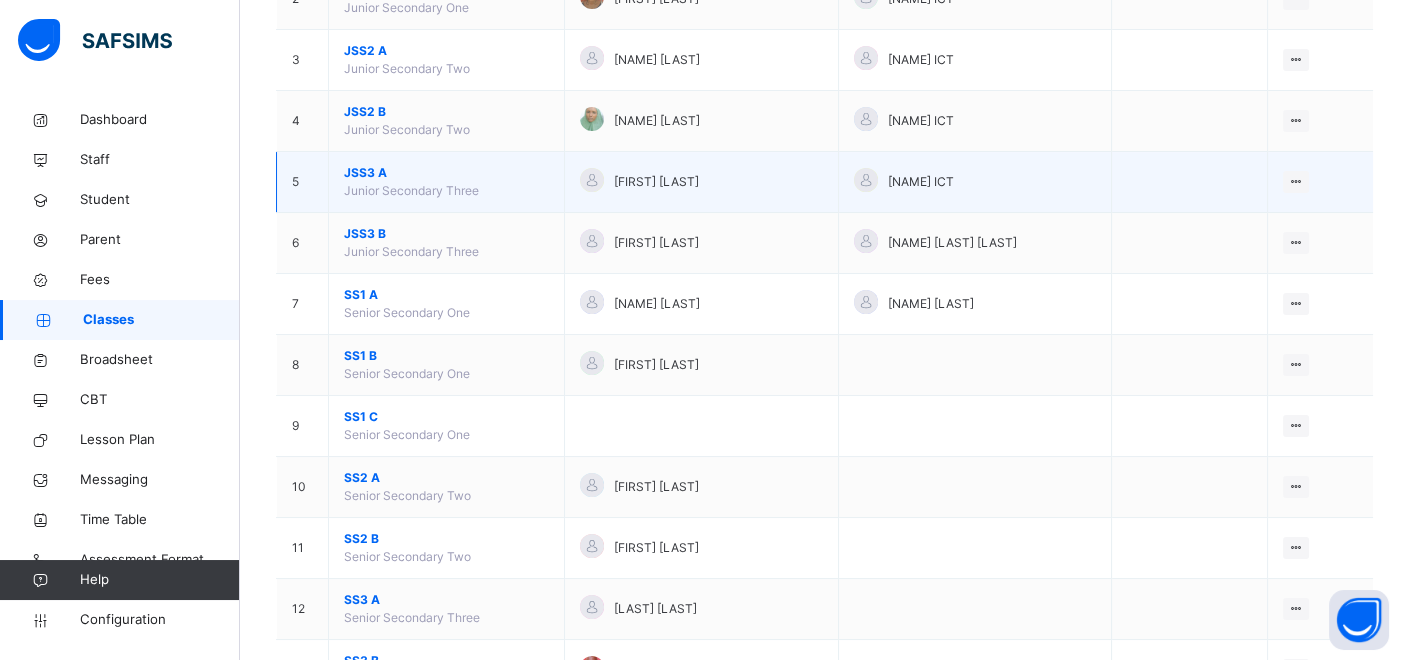 scroll, scrollTop: 333, scrollLeft: 0, axis: vertical 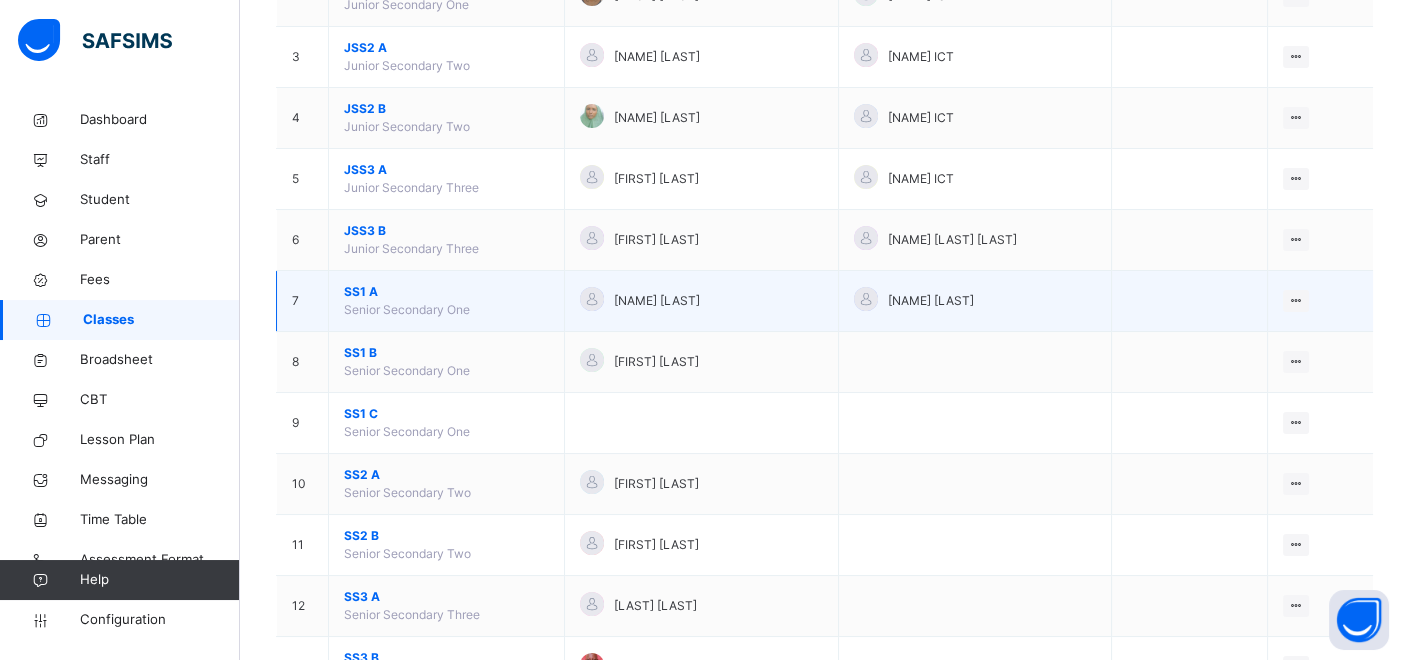 click on "SS1   A" at bounding box center [446, 292] 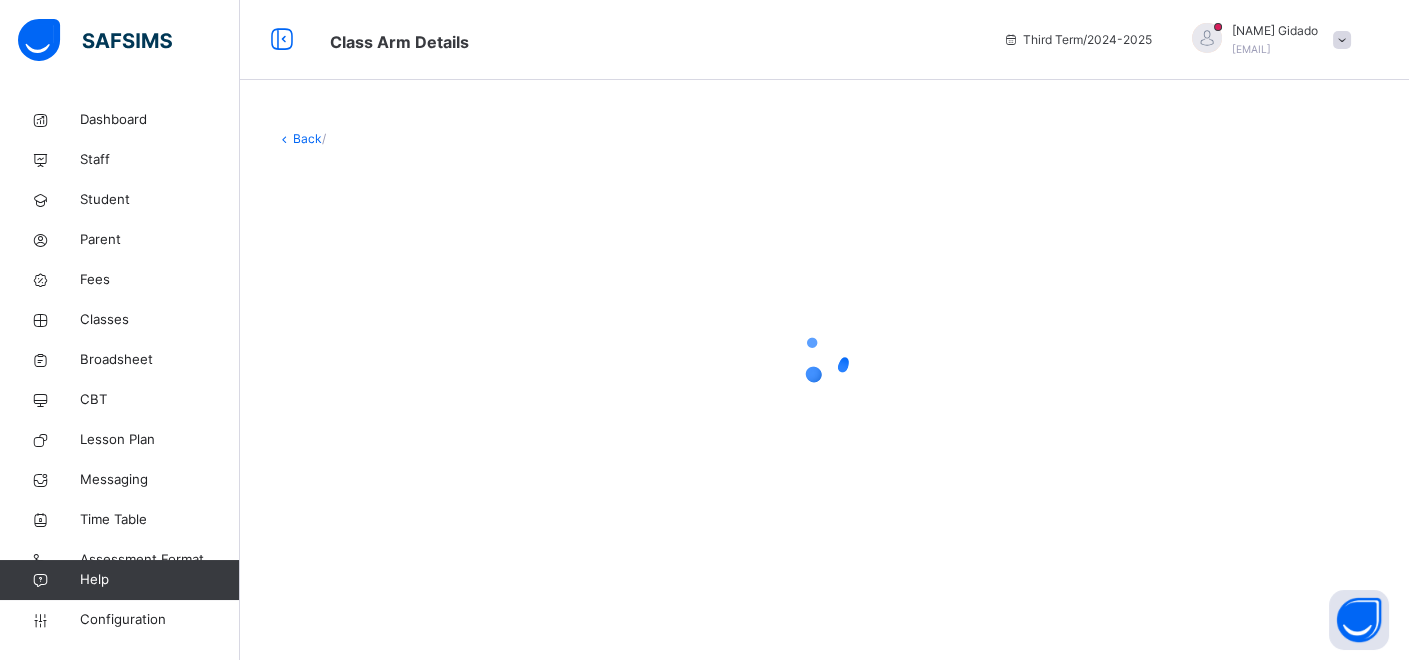 scroll, scrollTop: 0, scrollLeft: 0, axis: both 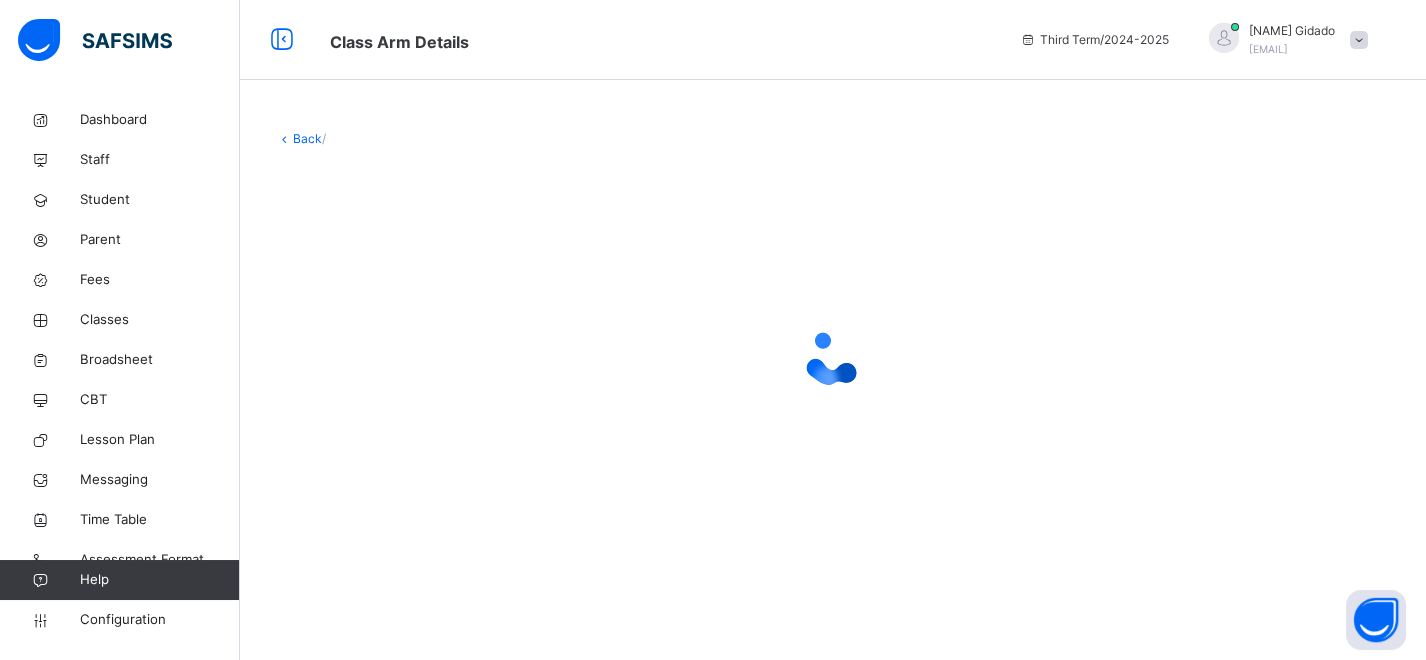 click at bounding box center (833, 358) 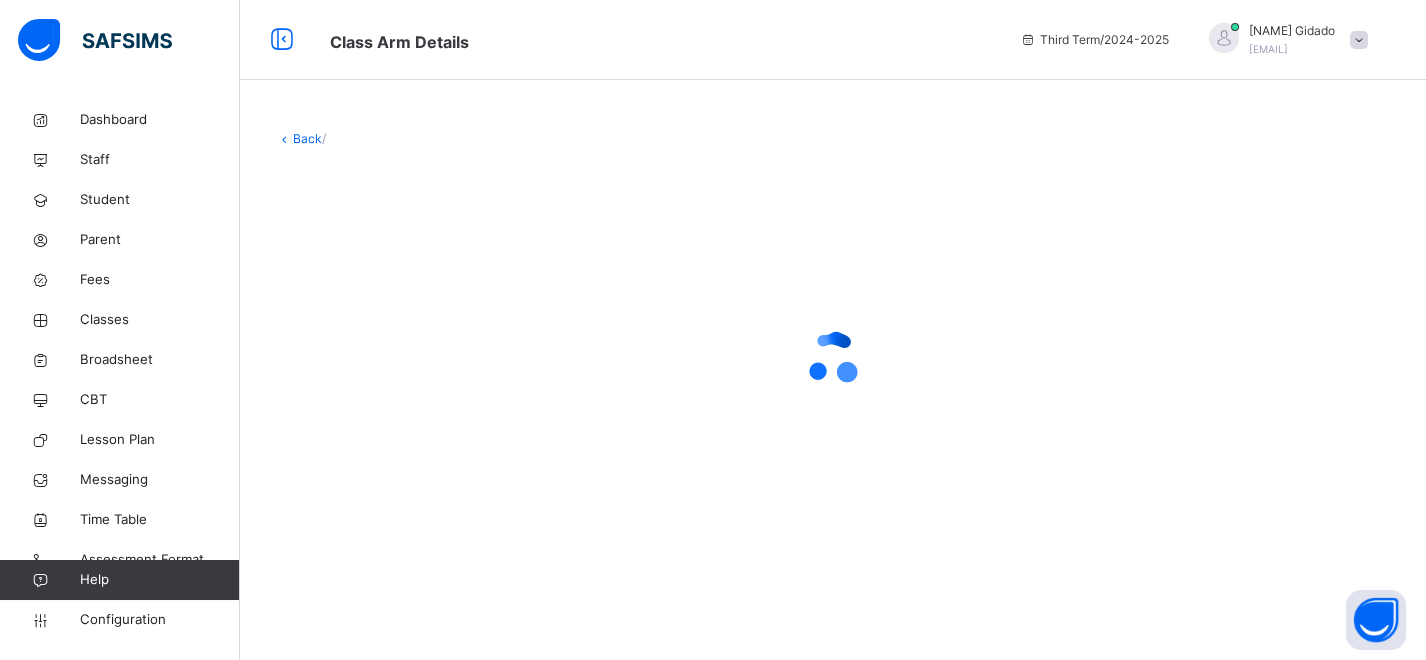 click at bounding box center [833, 358] 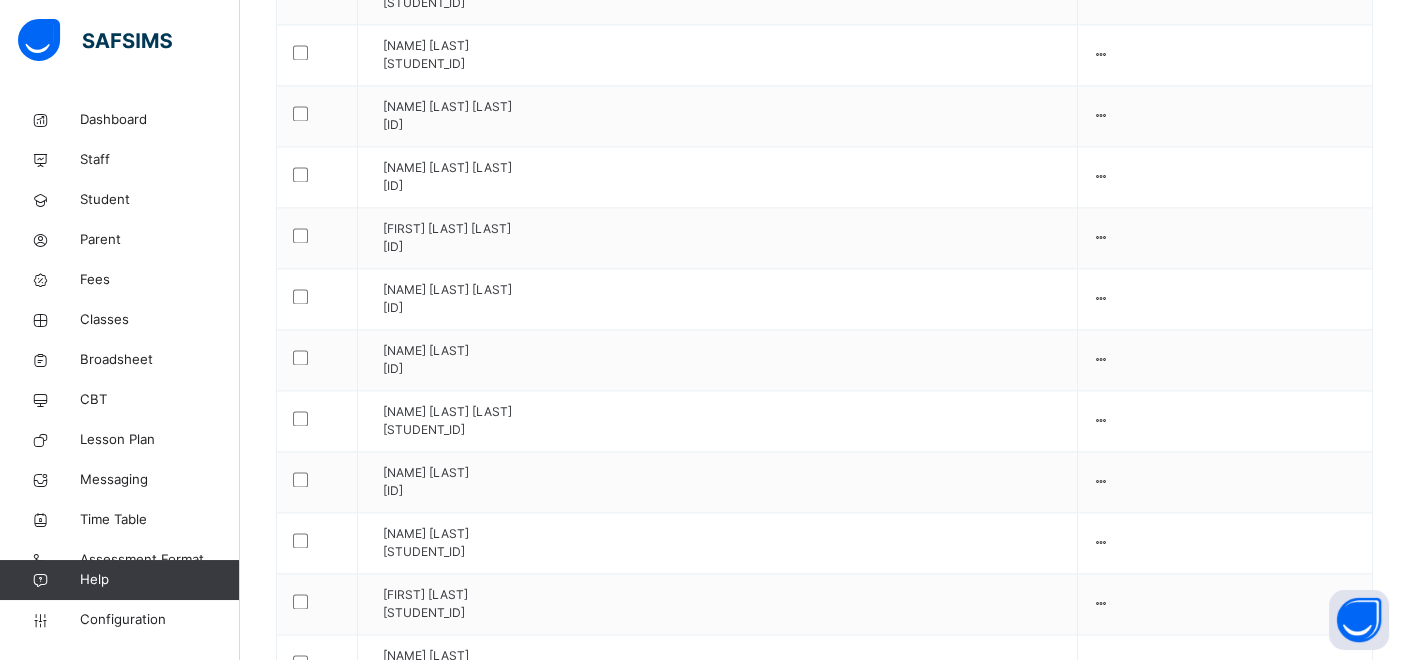 scroll, scrollTop: 5240, scrollLeft: 0, axis: vertical 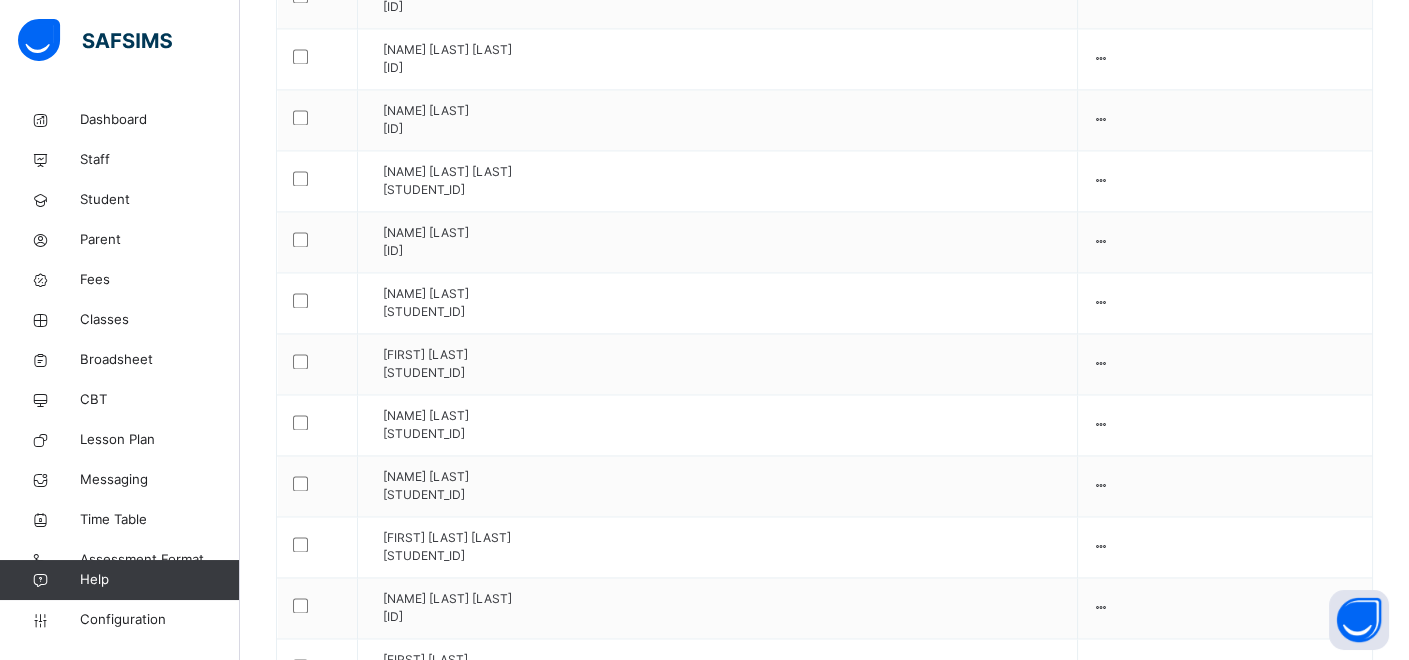 click on "Remove from Class" at bounding box center [1046, 3732] 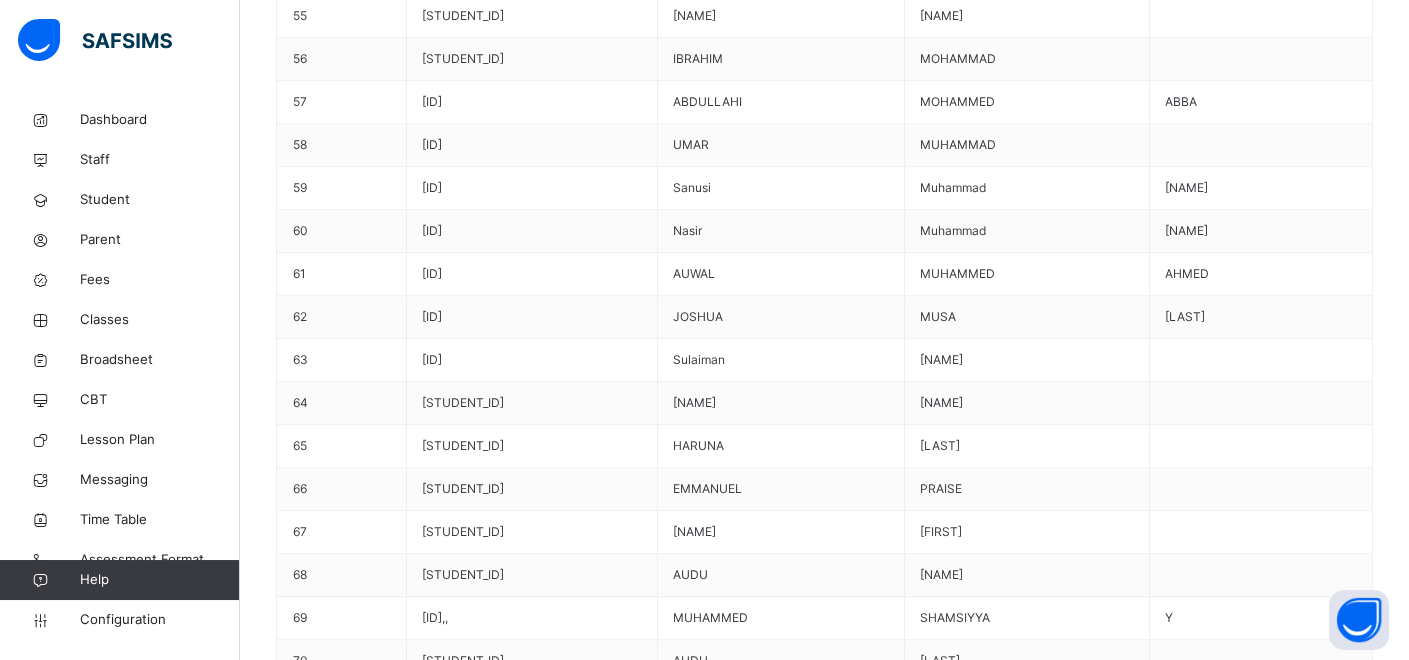 scroll, scrollTop: 3444, scrollLeft: 0, axis: vertical 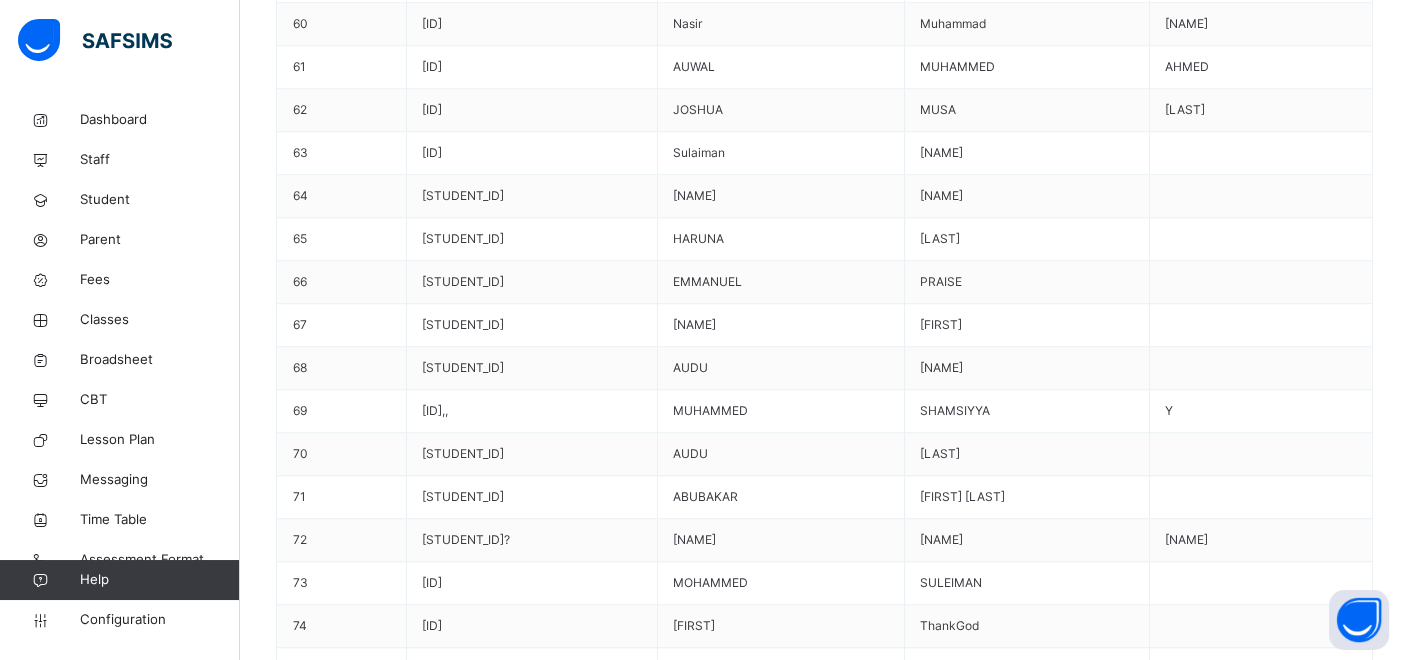 click on "Remove from Class" at bounding box center (1046, 3838) 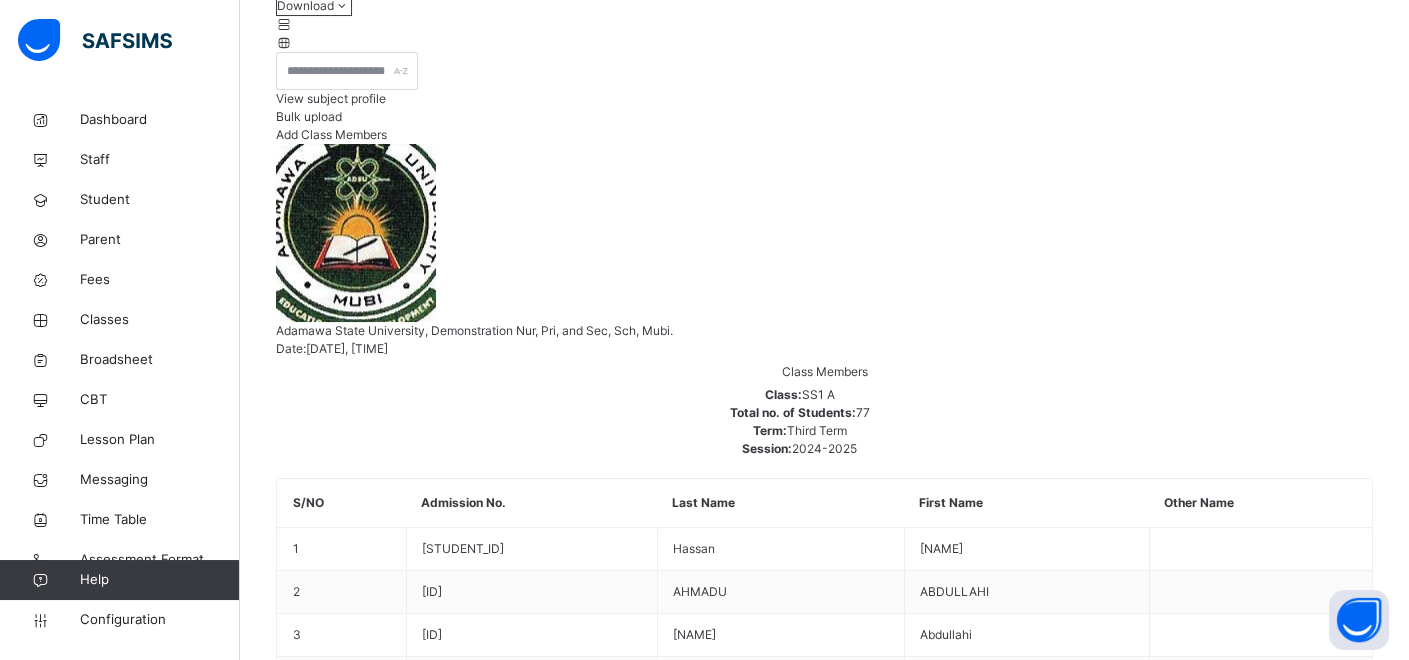 scroll, scrollTop: 444, scrollLeft: 0, axis: vertical 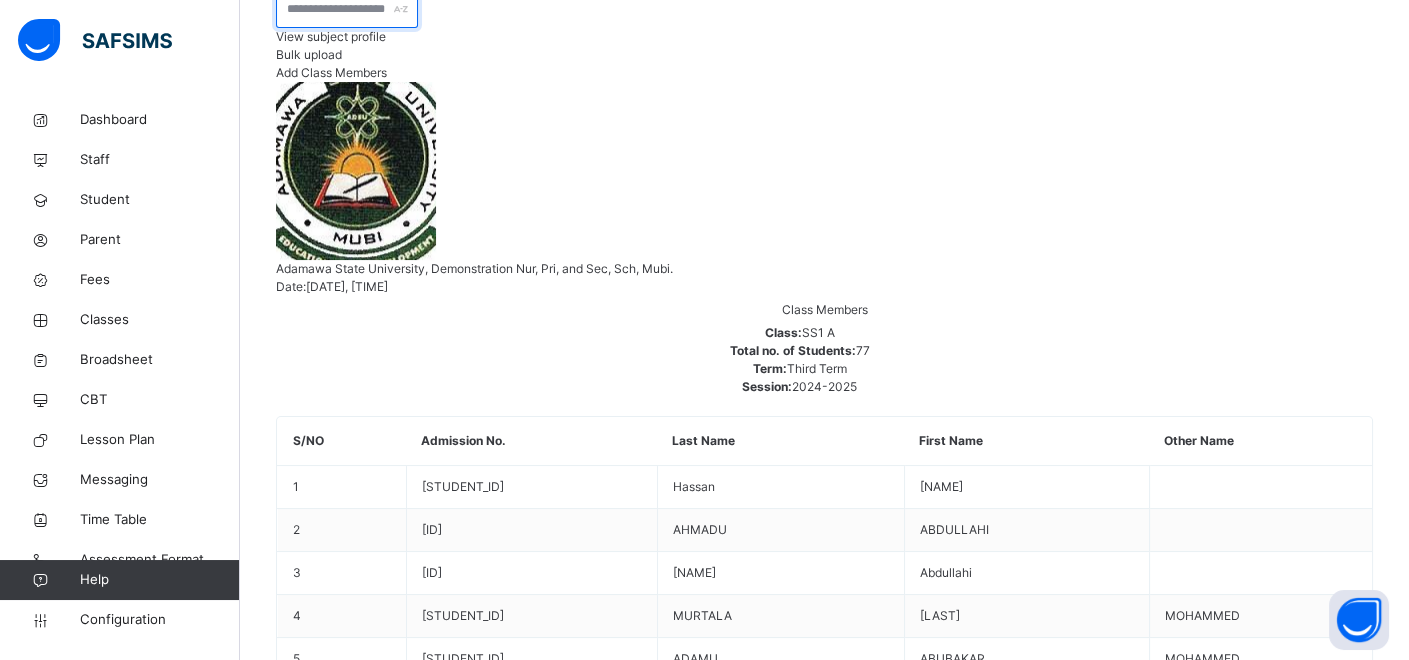 click at bounding box center [347, 9] 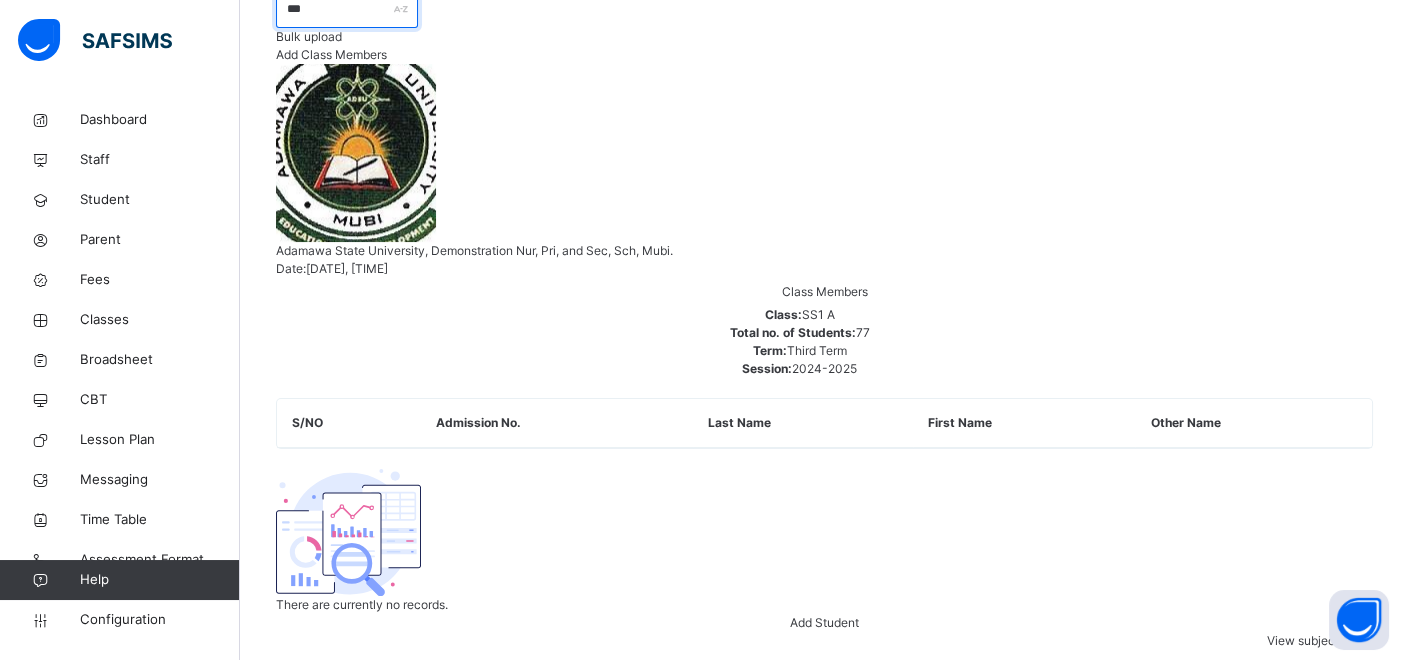 scroll, scrollTop: 342, scrollLeft: 0, axis: vertical 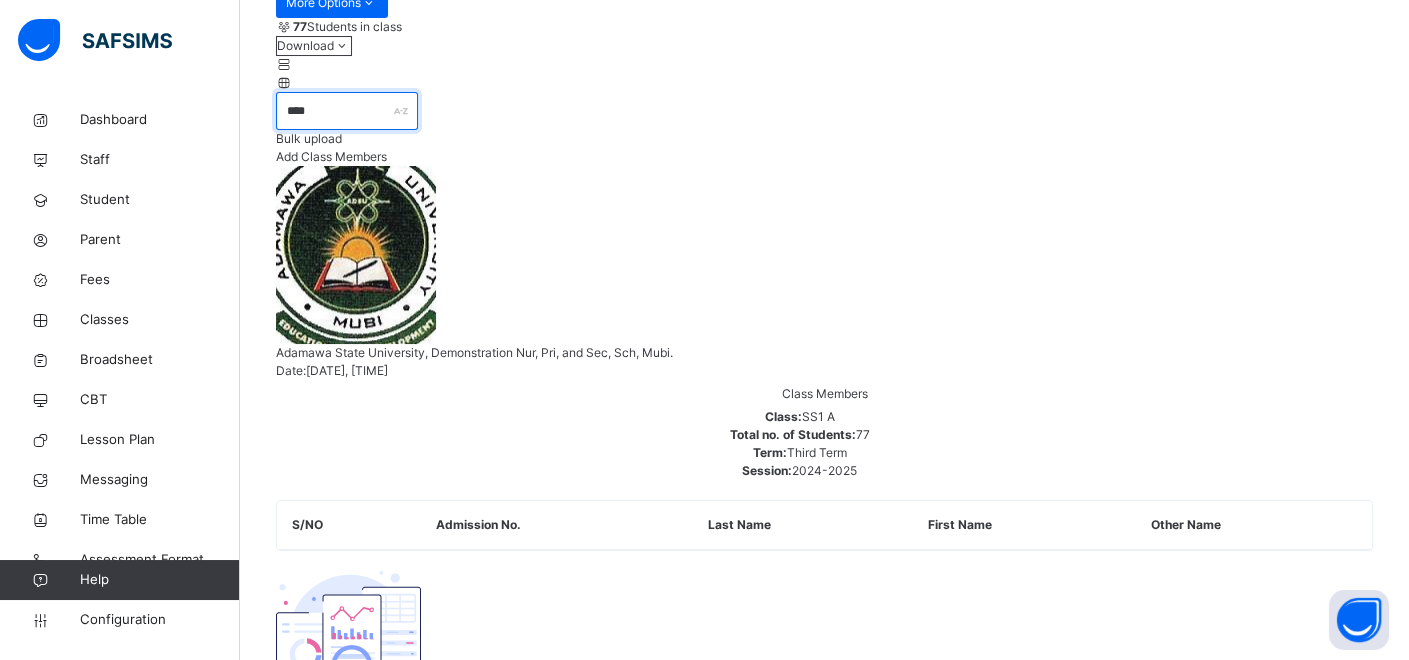 type on "****" 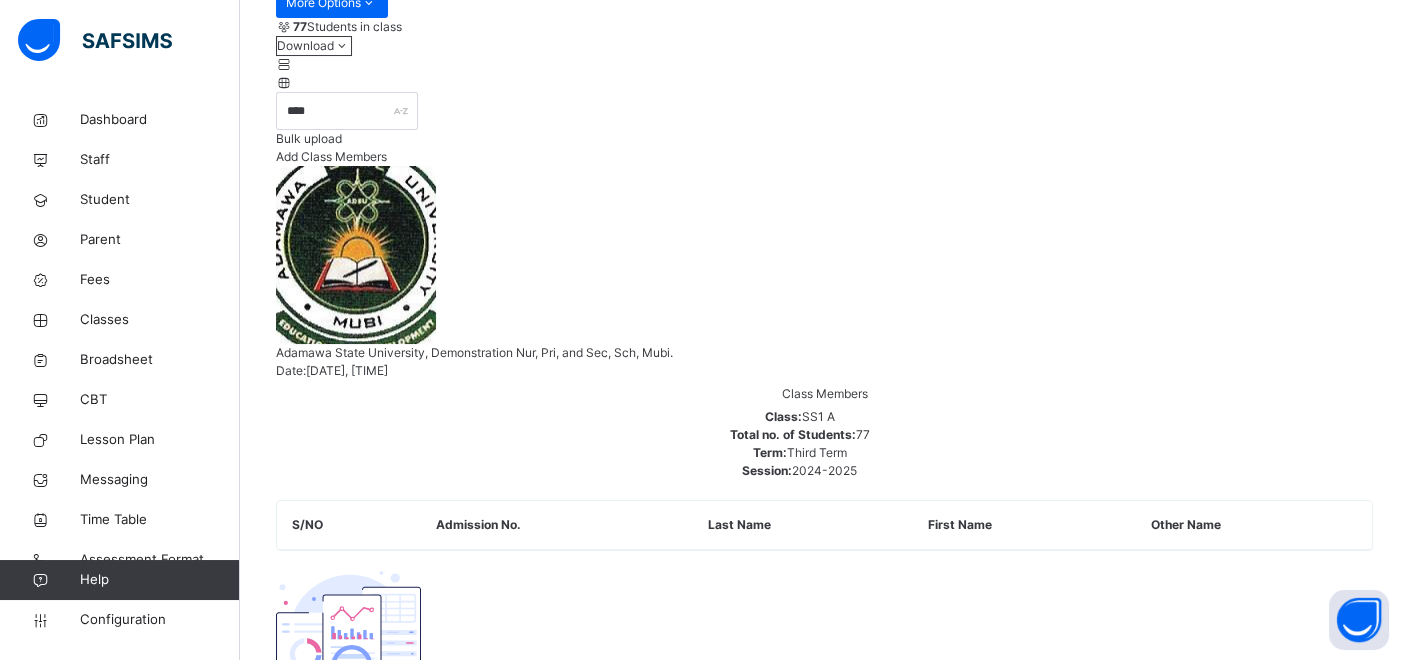 click on "Add Student" at bounding box center [824, 724] 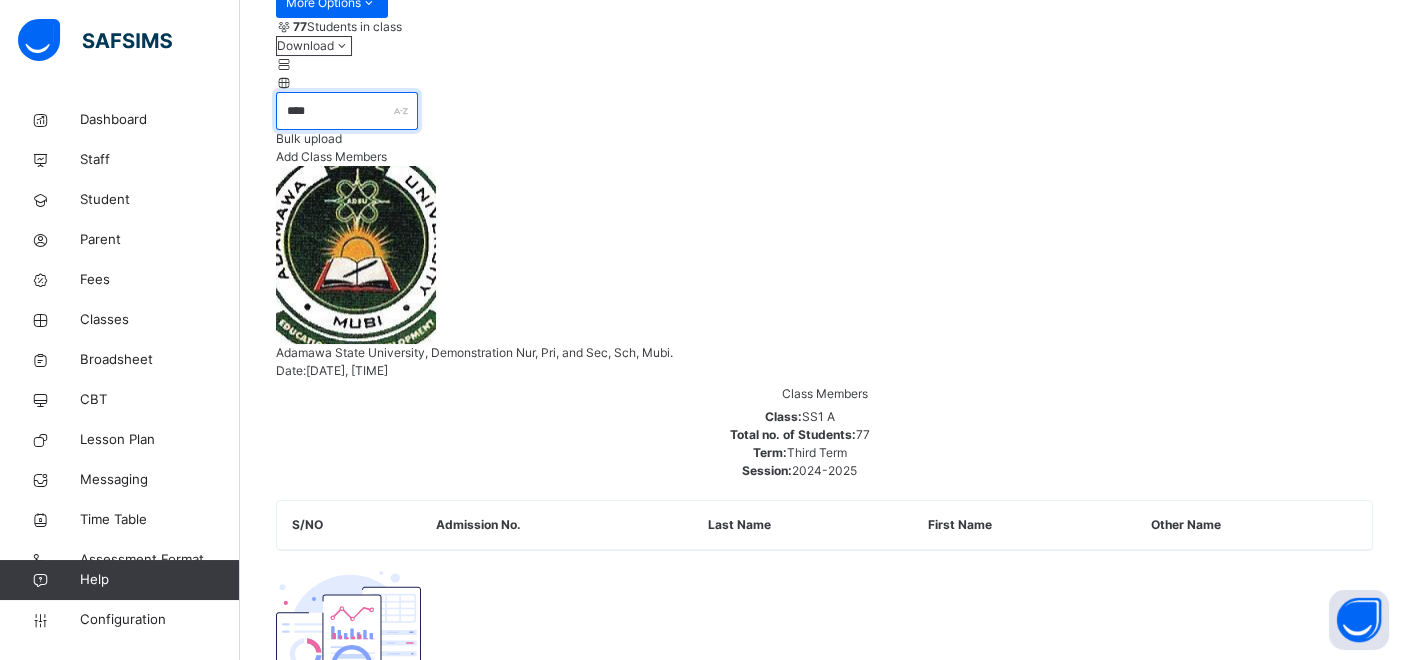 click on "****" at bounding box center [347, 111] 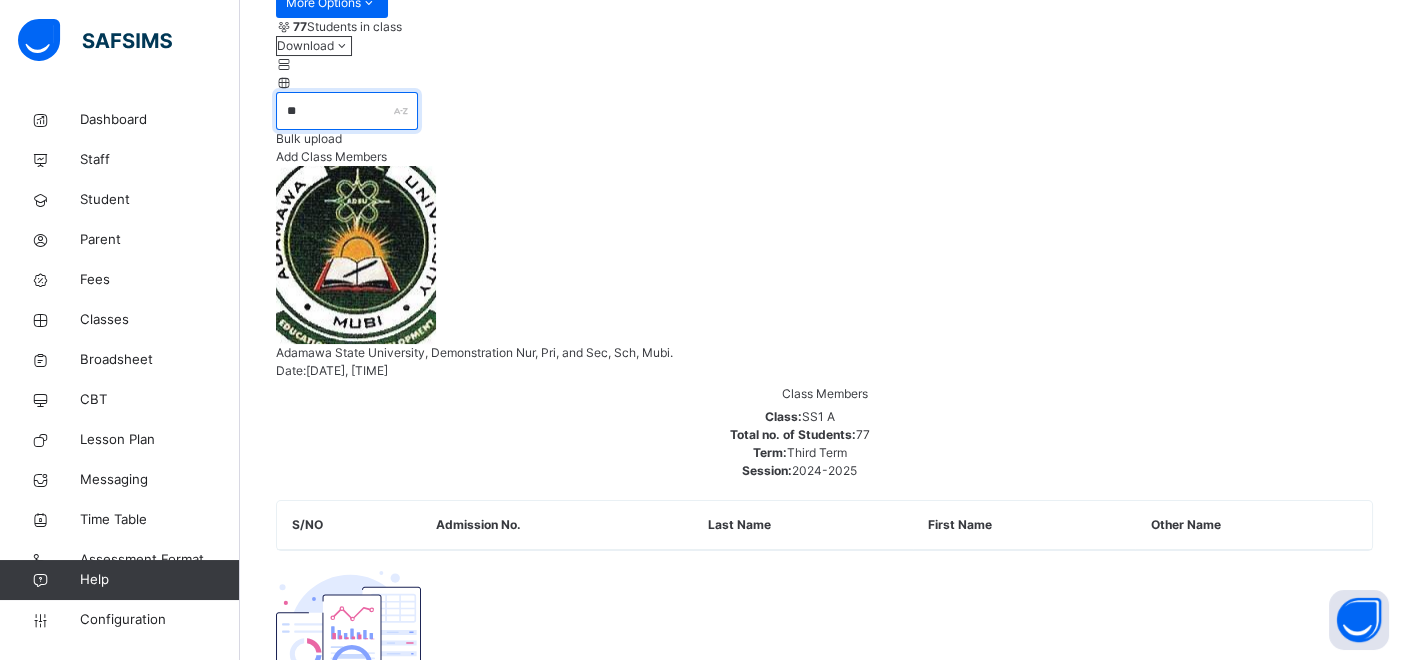type on "*" 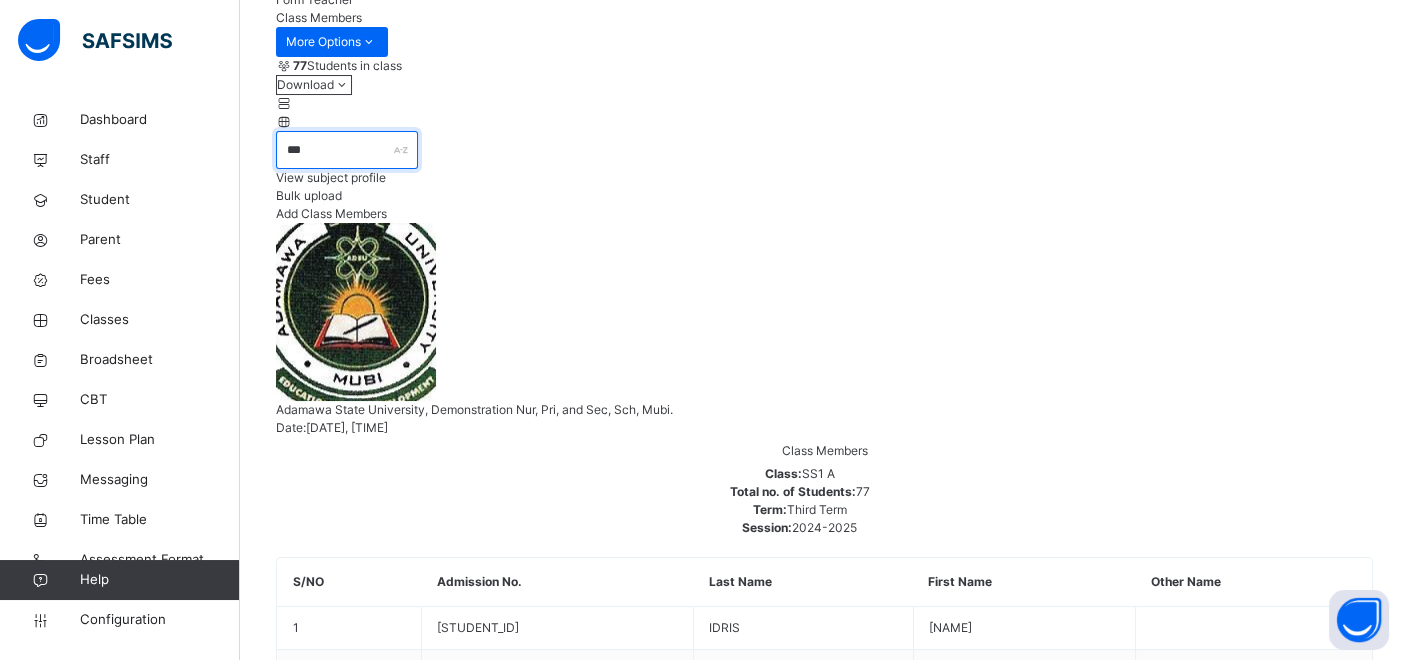 scroll, scrollTop: 237, scrollLeft: 0, axis: vertical 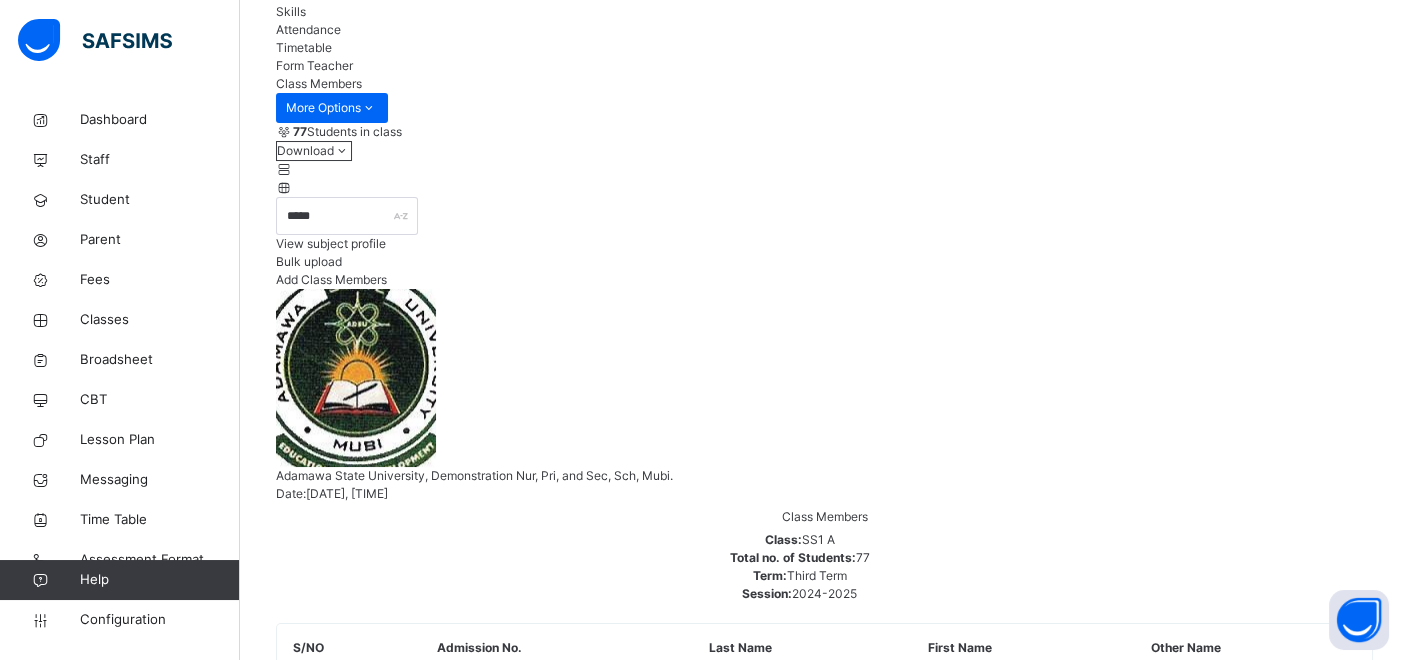 click on "[NAME] [LAST] [STUDENT_ID]" at bounding box center (677, 860) 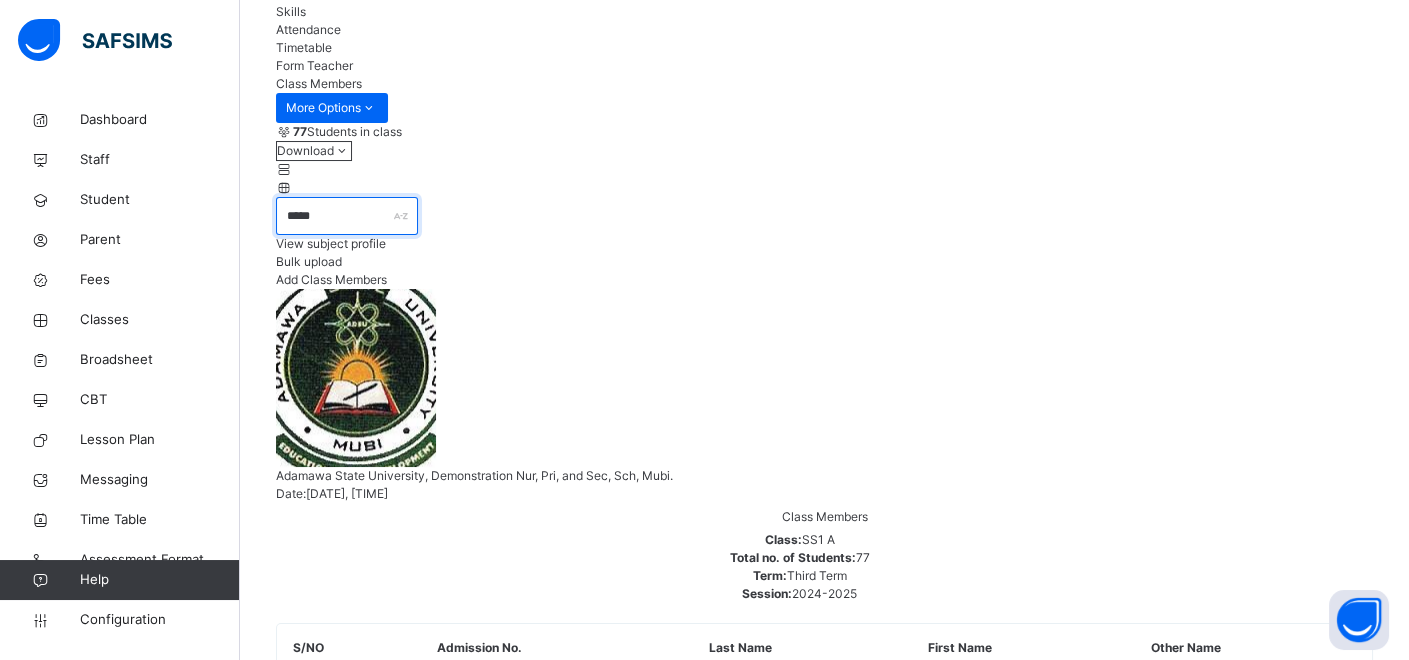 click on "*****" at bounding box center [347, 216] 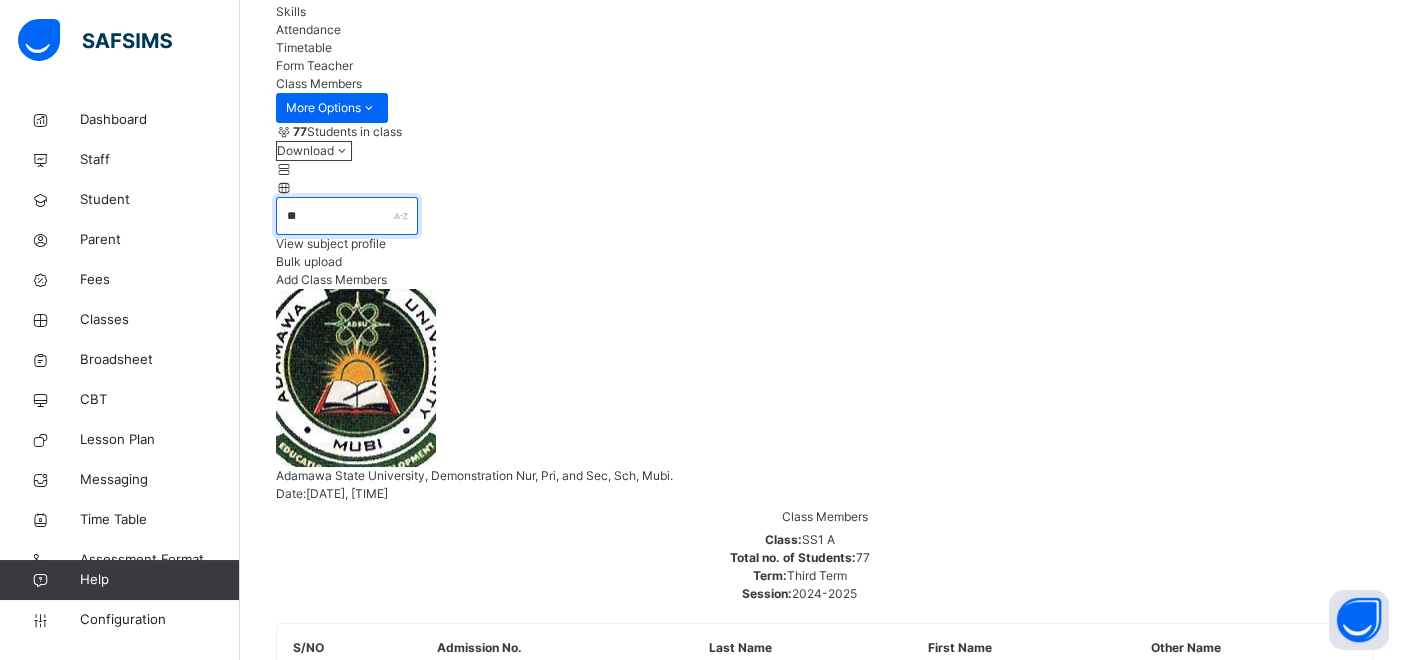 type on "*" 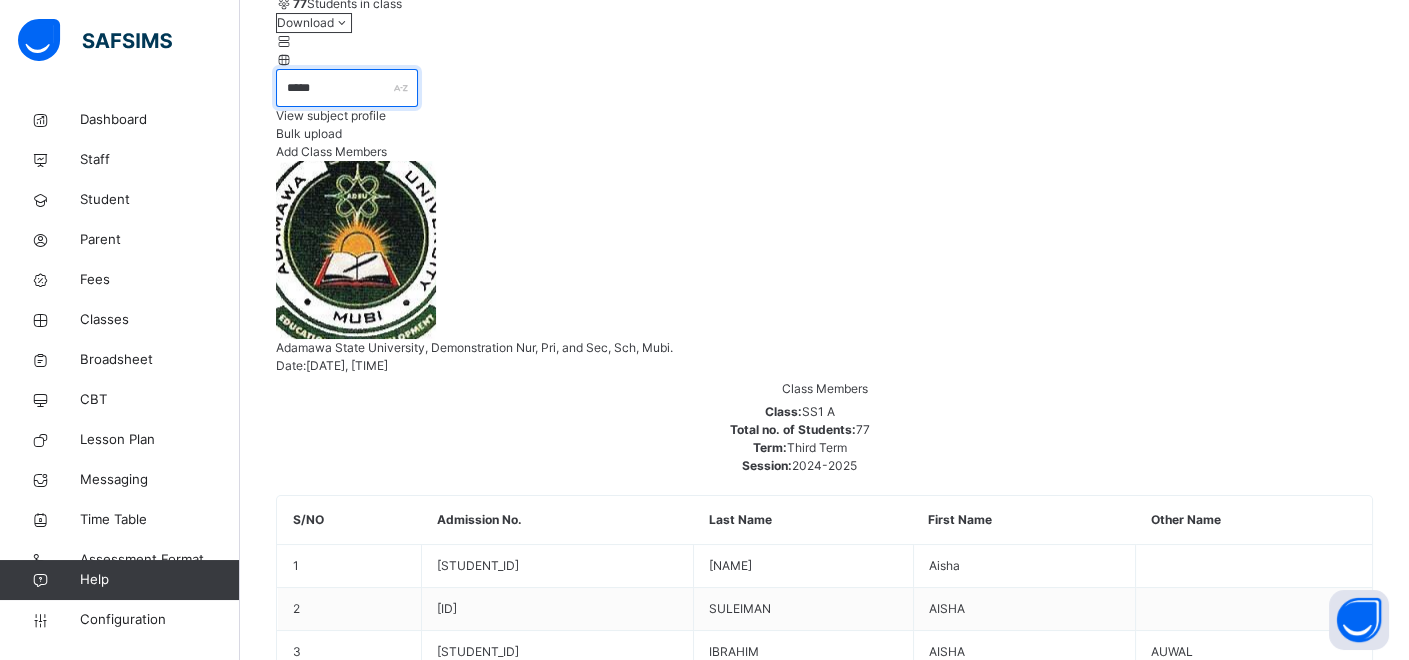 scroll, scrollTop: 370, scrollLeft: 0, axis: vertical 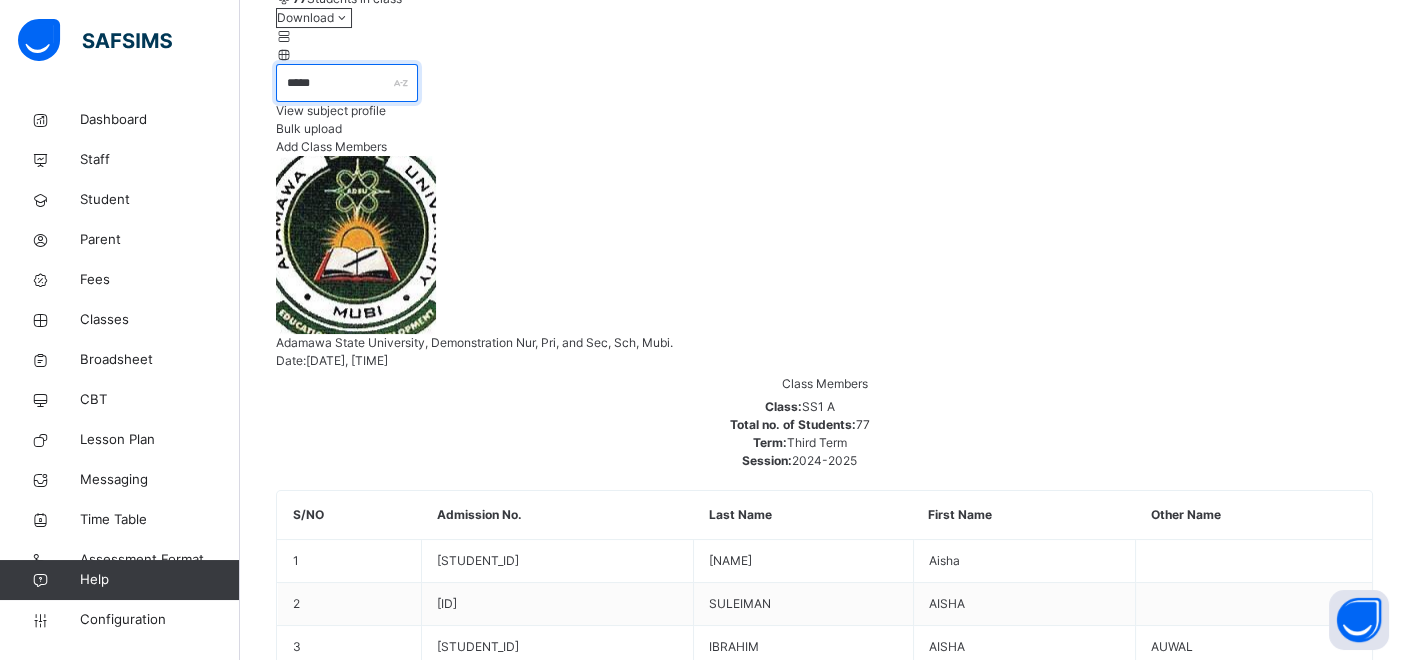 type on "*****" 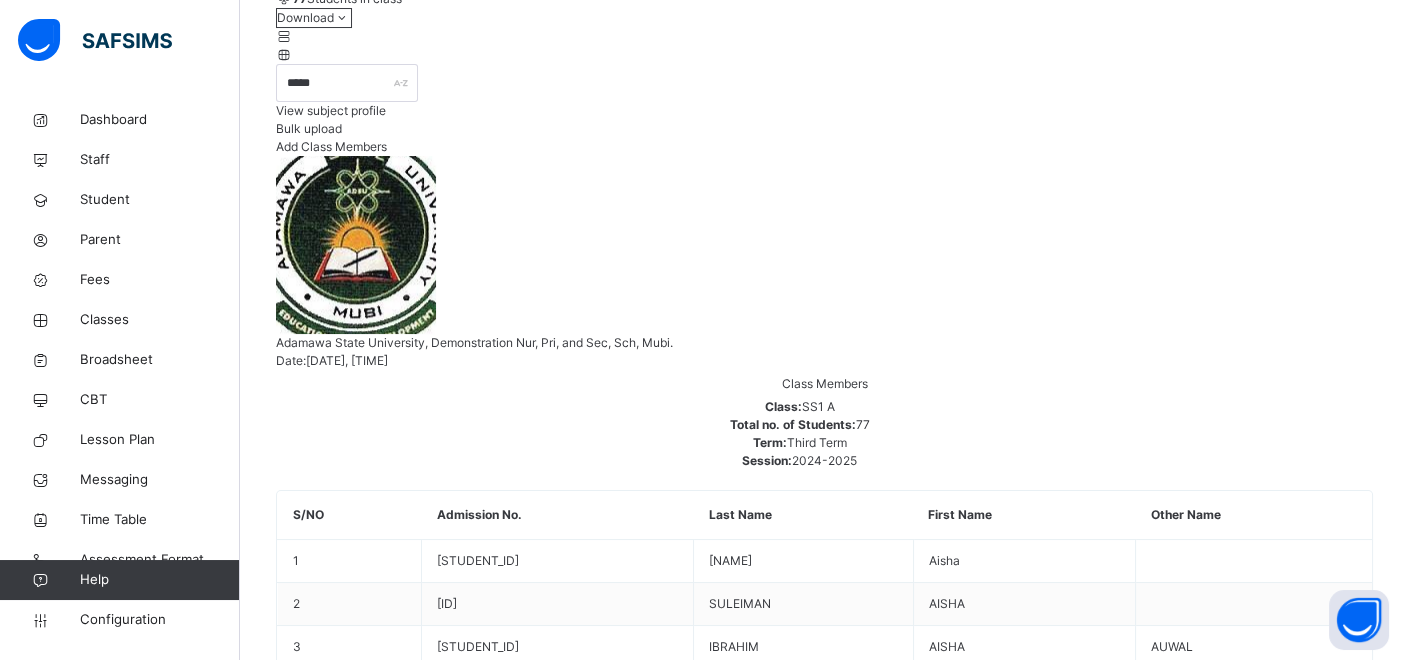 click on "Students" at bounding box center [718, 758] 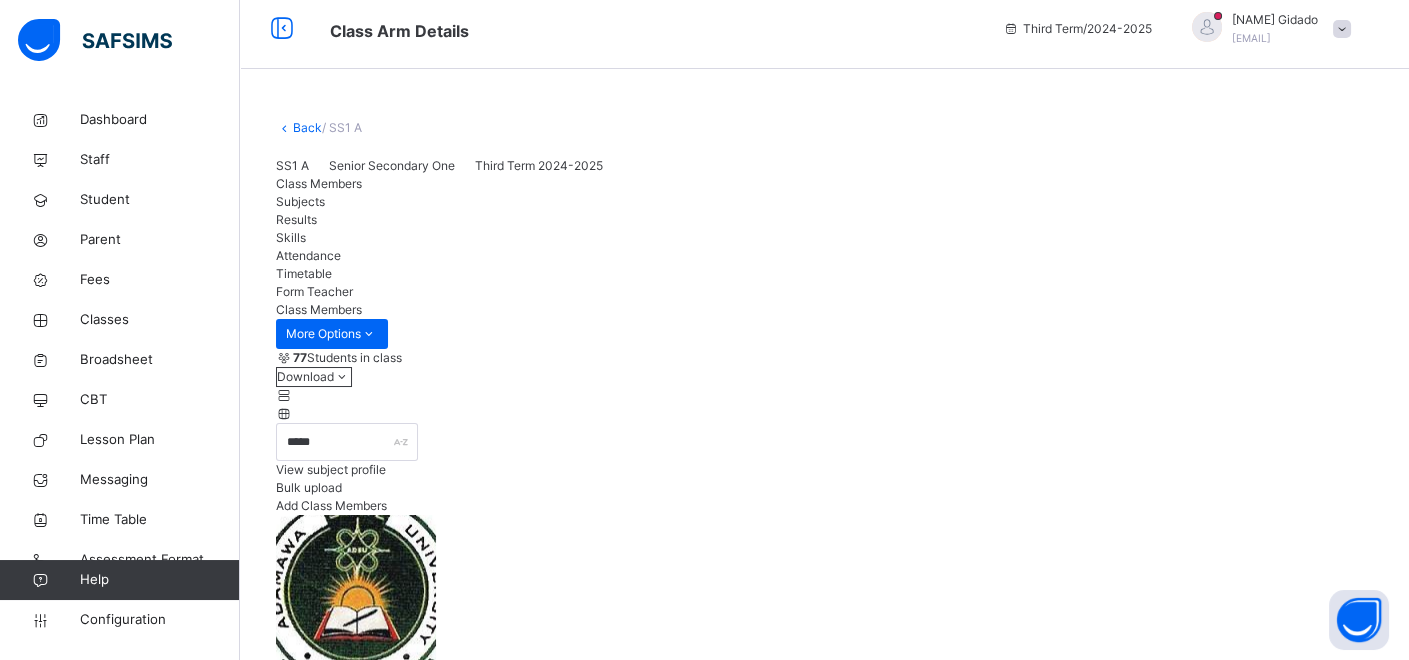 scroll, scrollTop: 0, scrollLeft: 0, axis: both 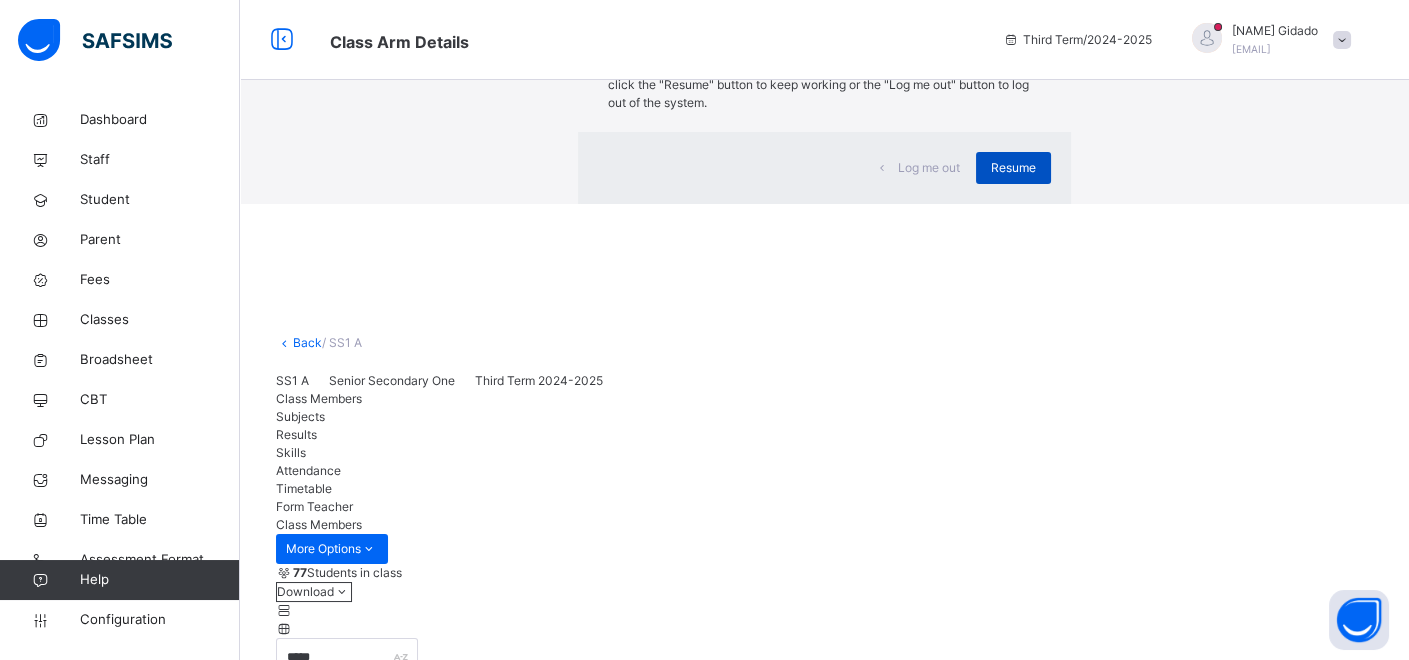 click on "Resume" at bounding box center [1013, 168] 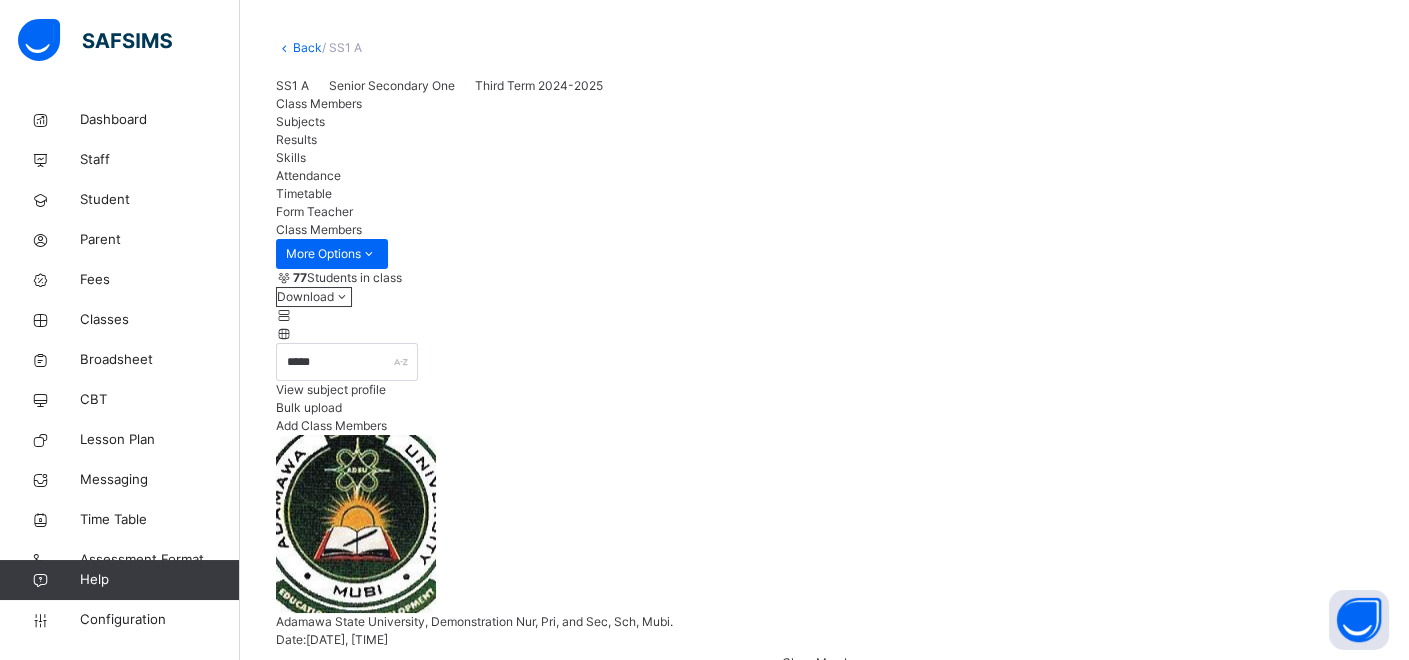 scroll, scrollTop: 0, scrollLeft: 0, axis: both 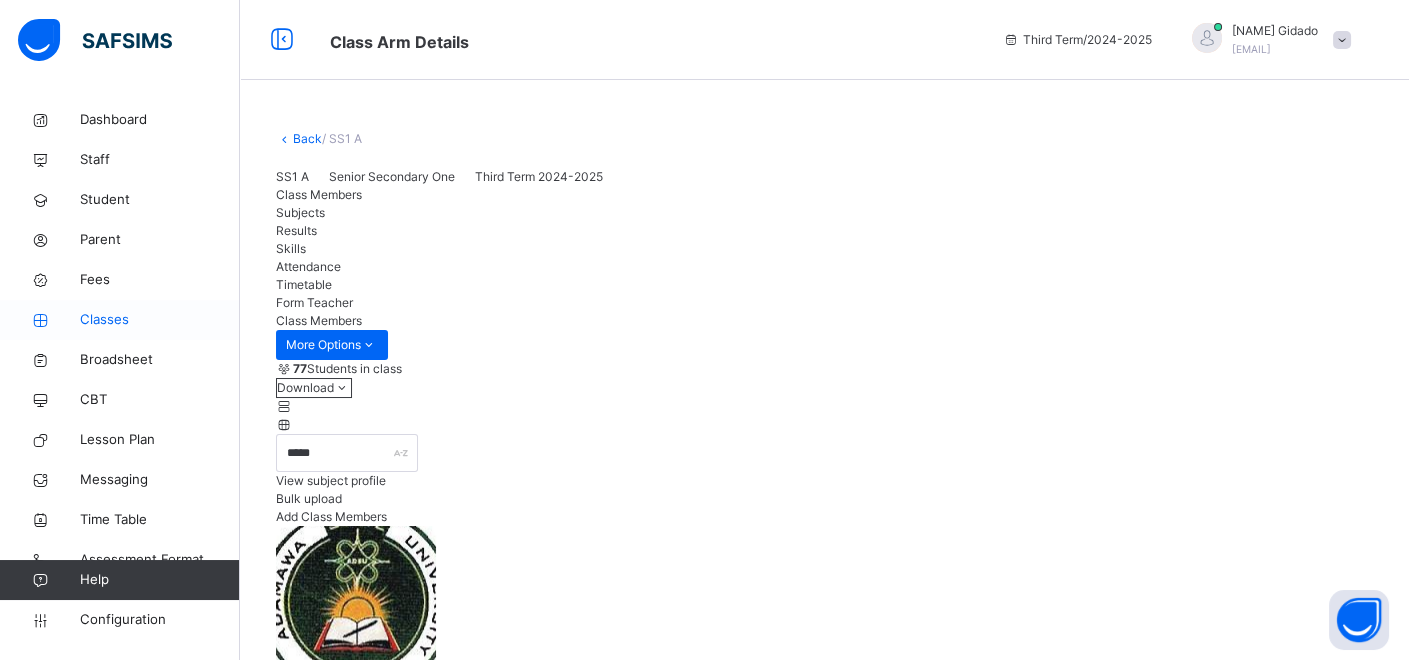 click on "Classes" at bounding box center (160, 320) 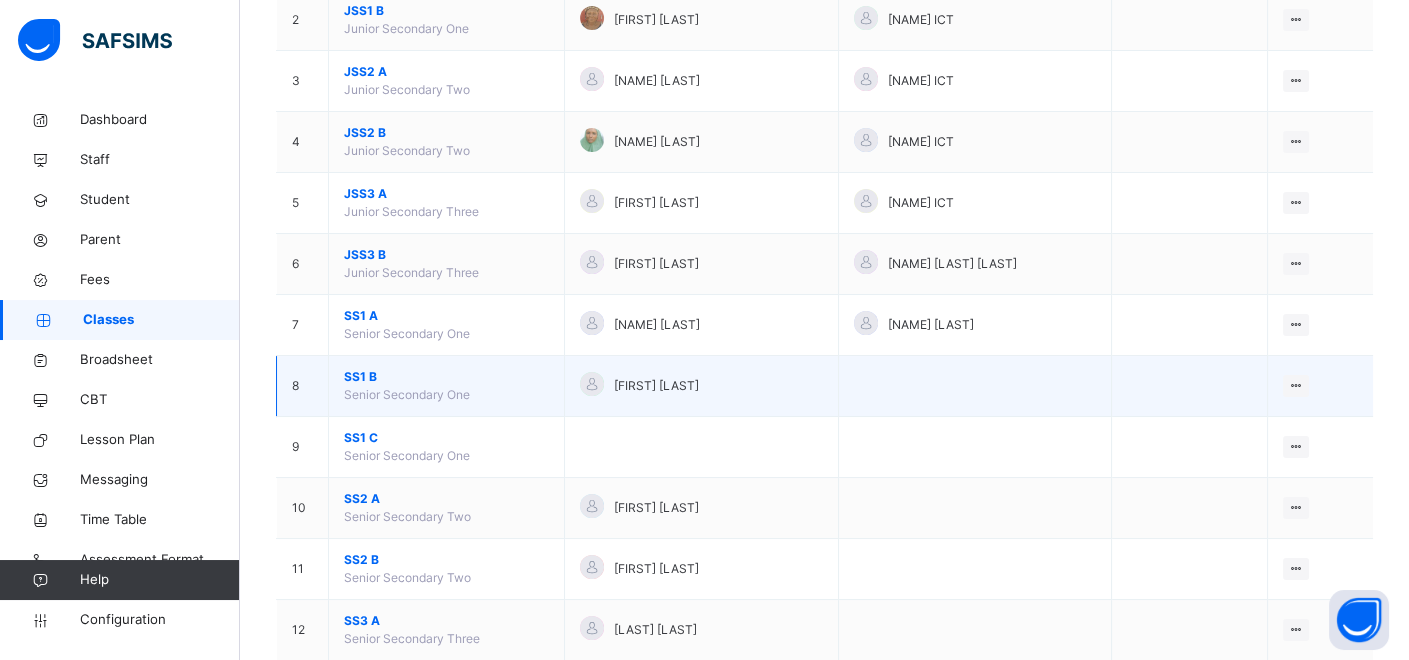 scroll, scrollTop: 333, scrollLeft: 0, axis: vertical 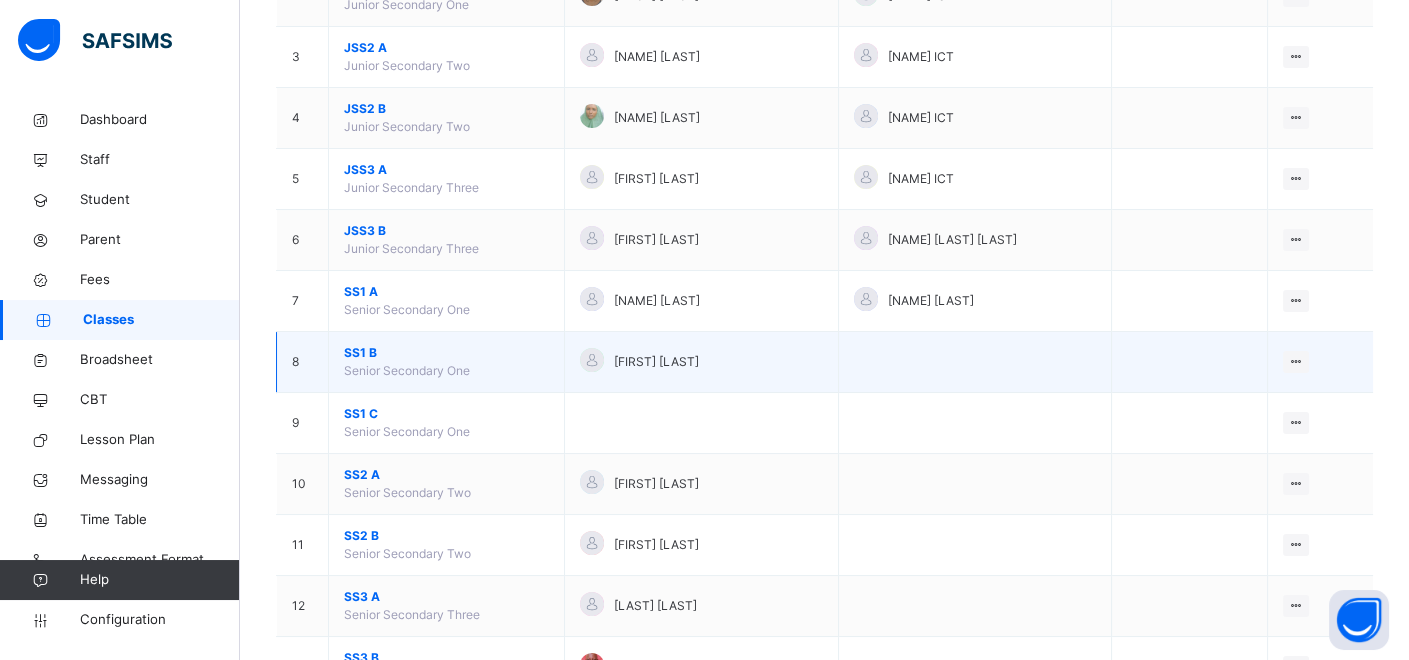 click on "[STUDENT_ID]" at bounding box center [446, 353] 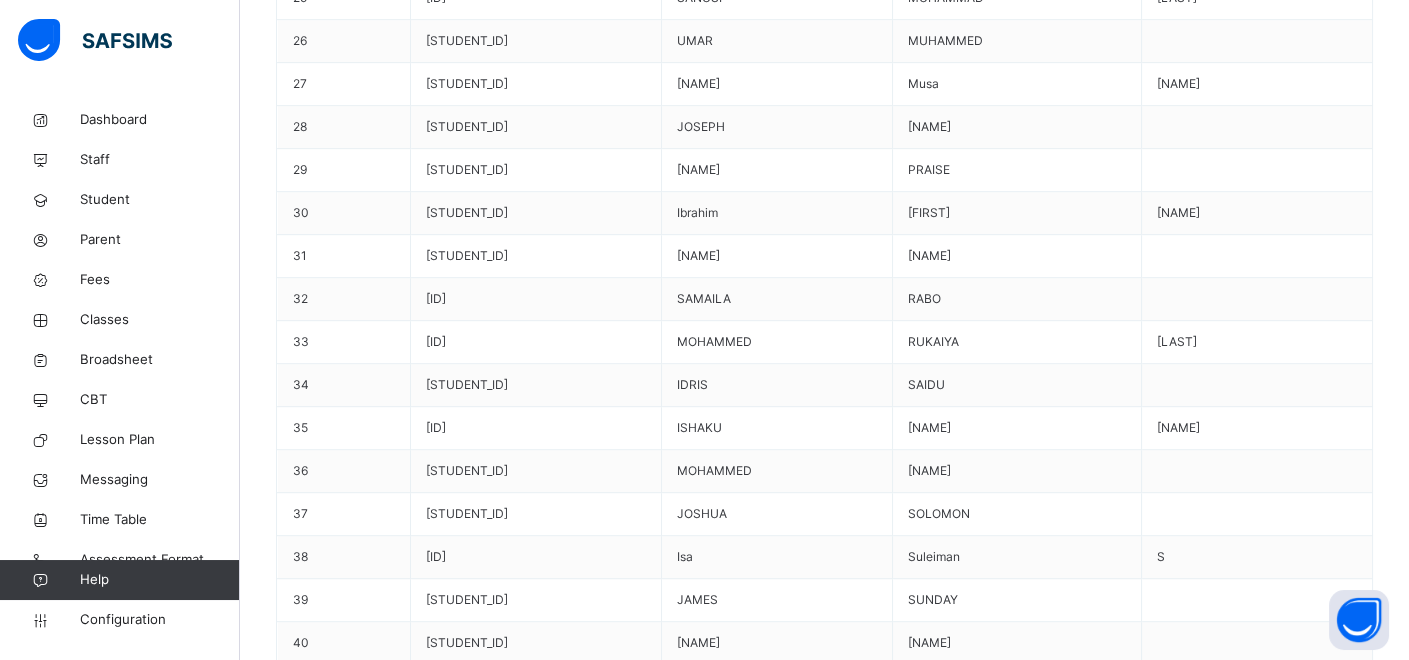 scroll, scrollTop: 2000, scrollLeft: 0, axis: vertical 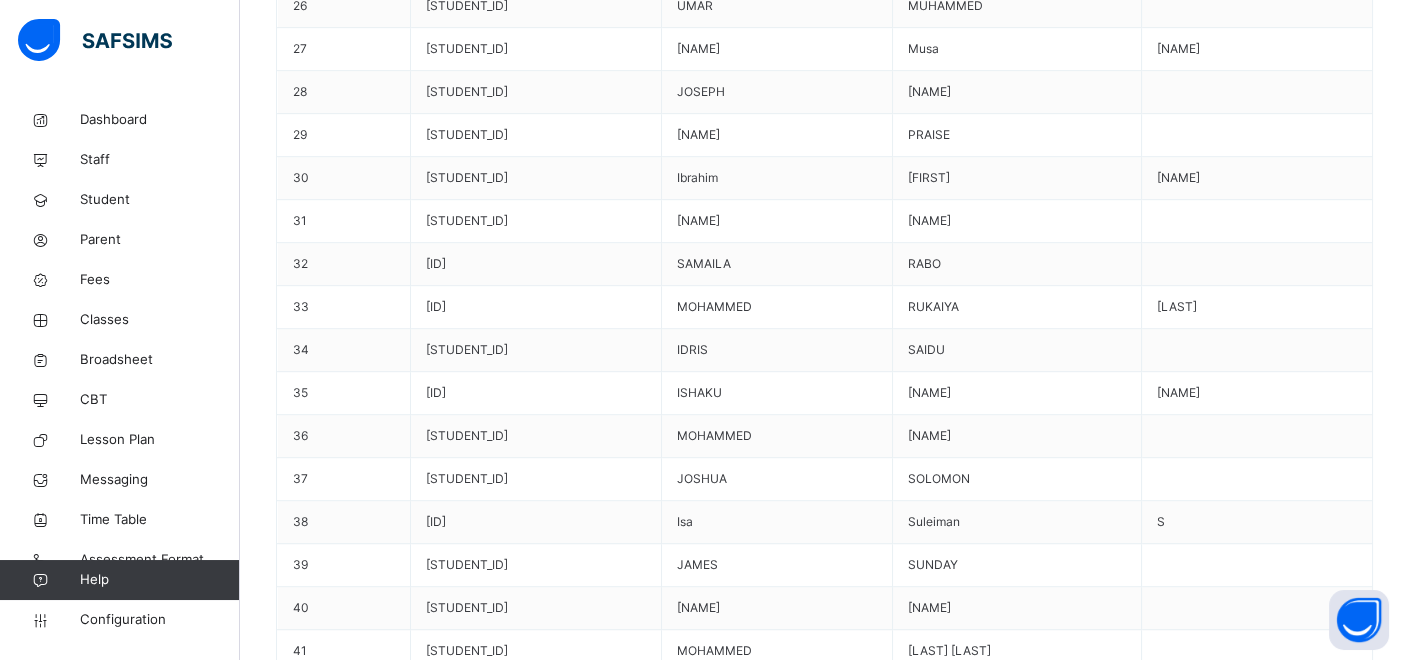 click on "Remove from Class" at bounding box center (0, 0) 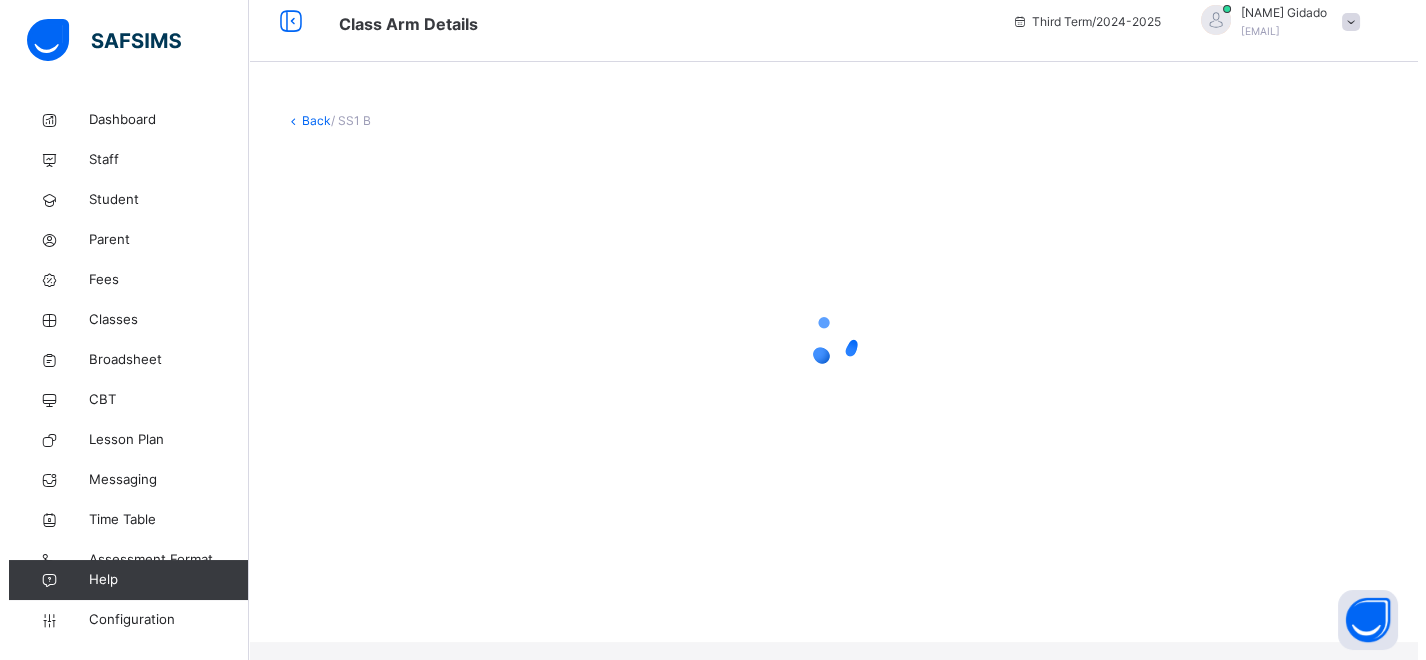 scroll, scrollTop: 0, scrollLeft: 0, axis: both 